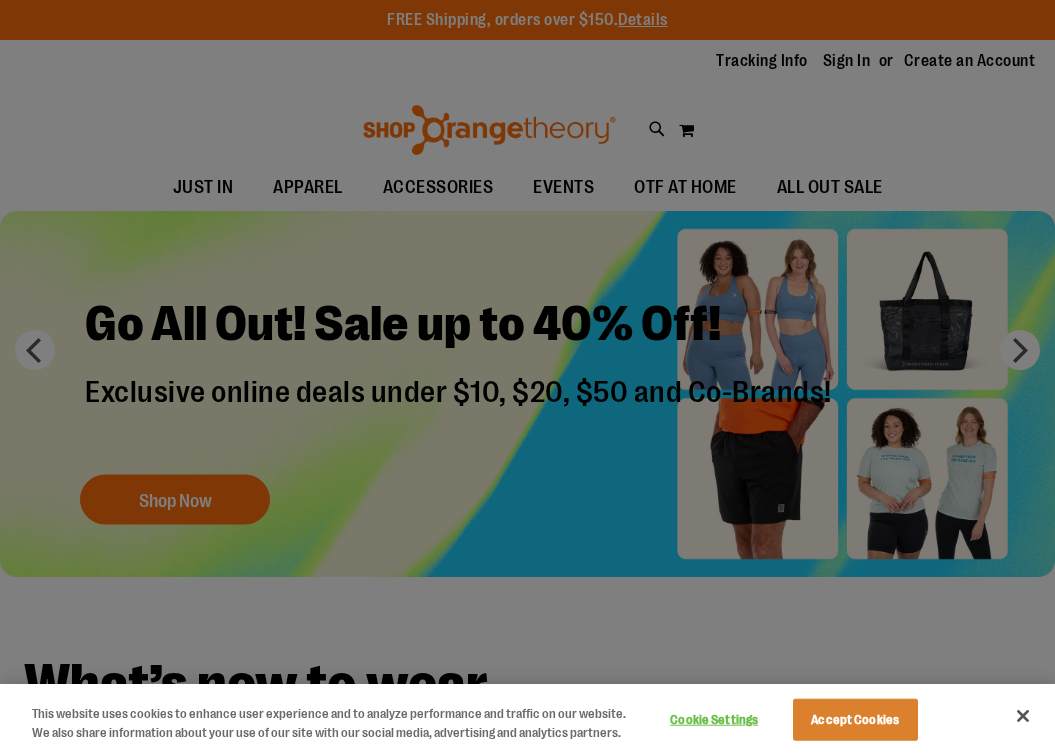 scroll, scrollTop: 0, scrollLeft: 0, axis: both 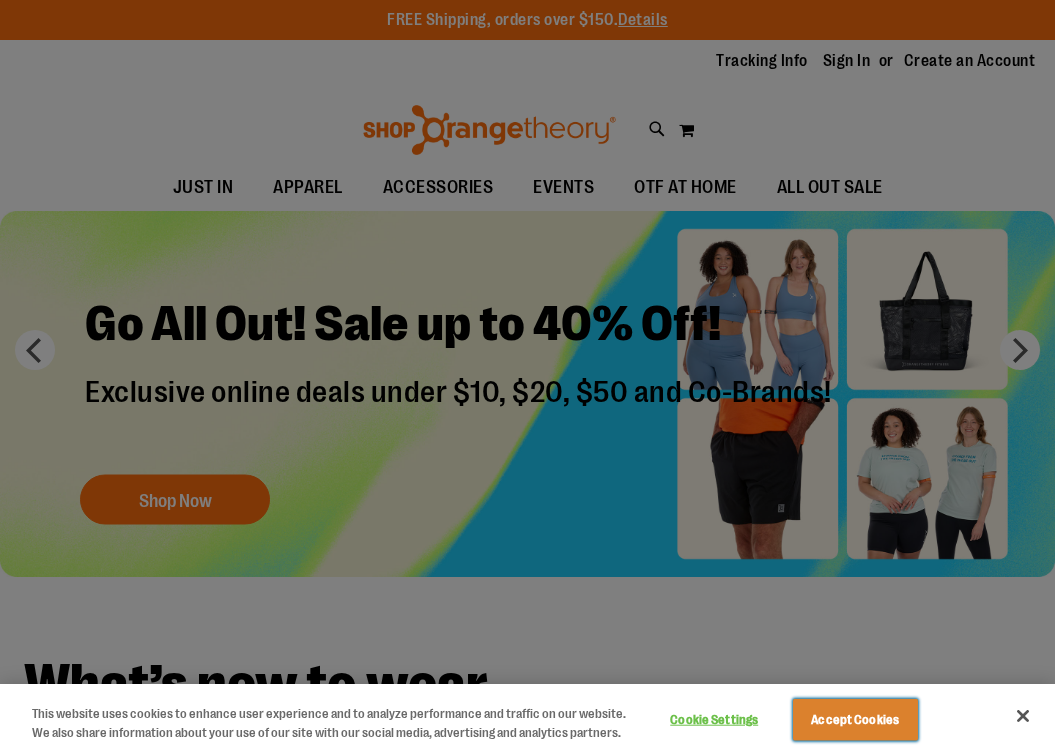 click on "Accept Cookies" at bounding box center (855, 720) 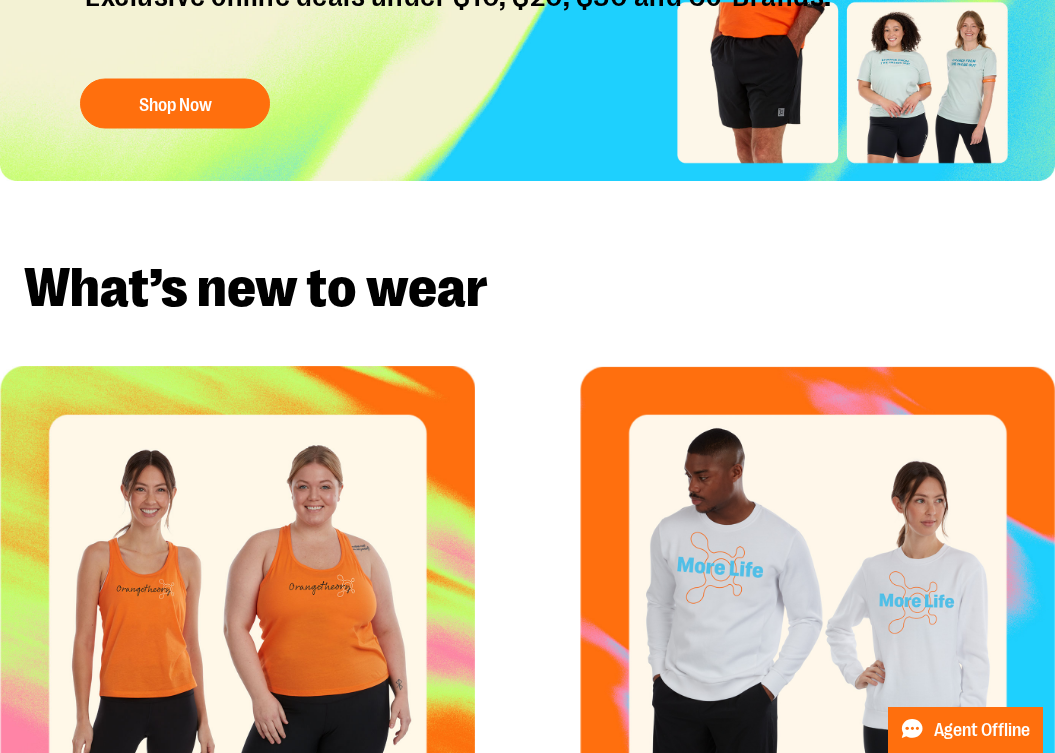 scroll, scrollTop: 0, scrollLeft: 0, axis: both 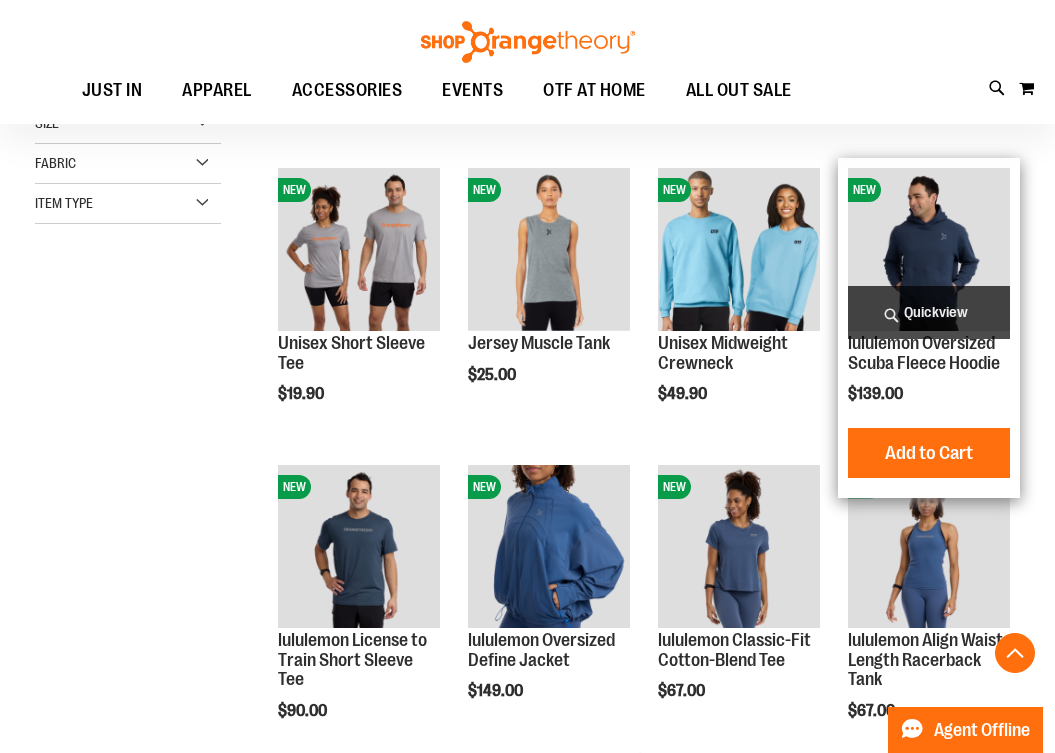 click at bounding box center (929, 249) 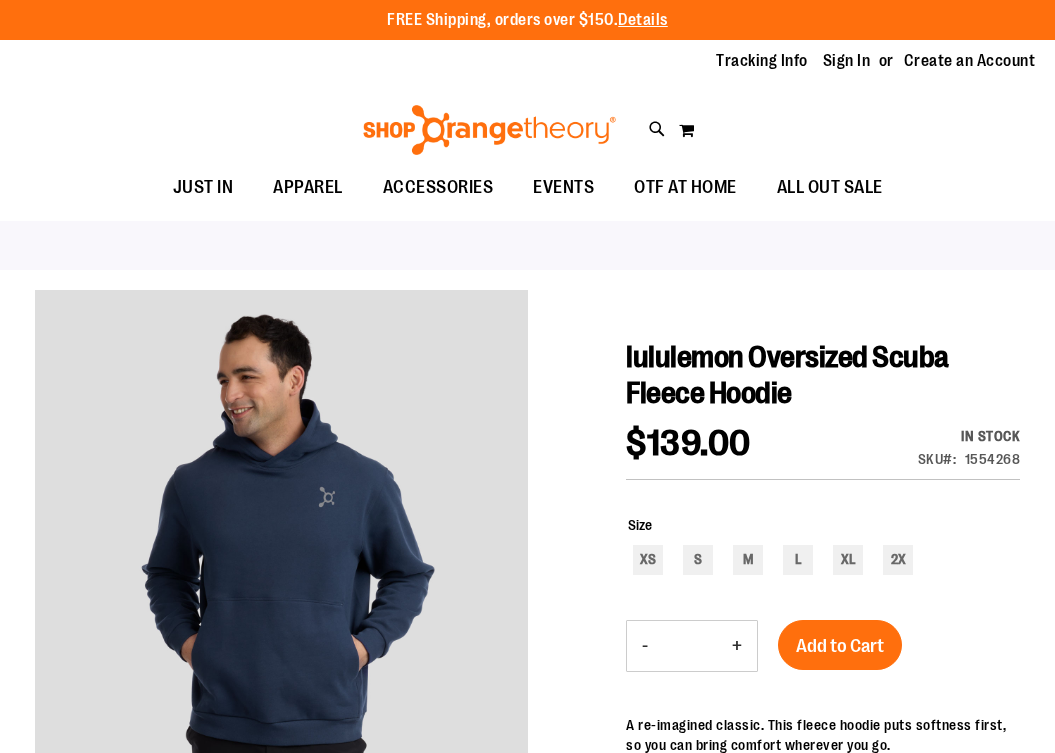 scroll, scrollTop: 0, scrollLeft: 0, axis: both 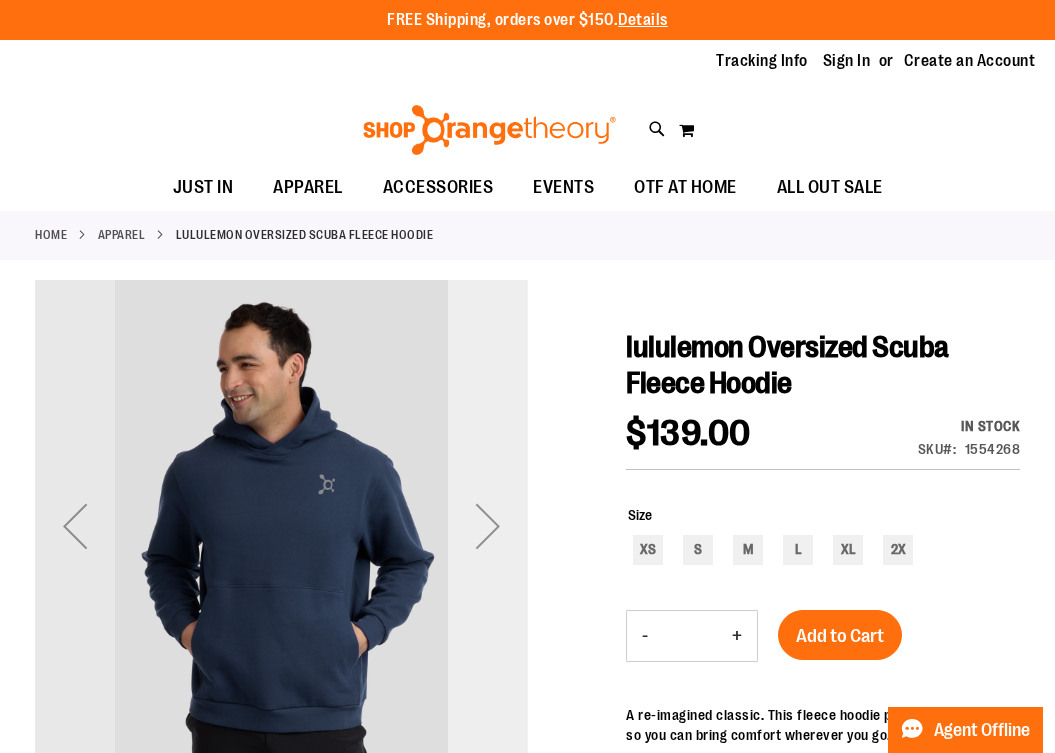 click at bounding box center (488, 526) 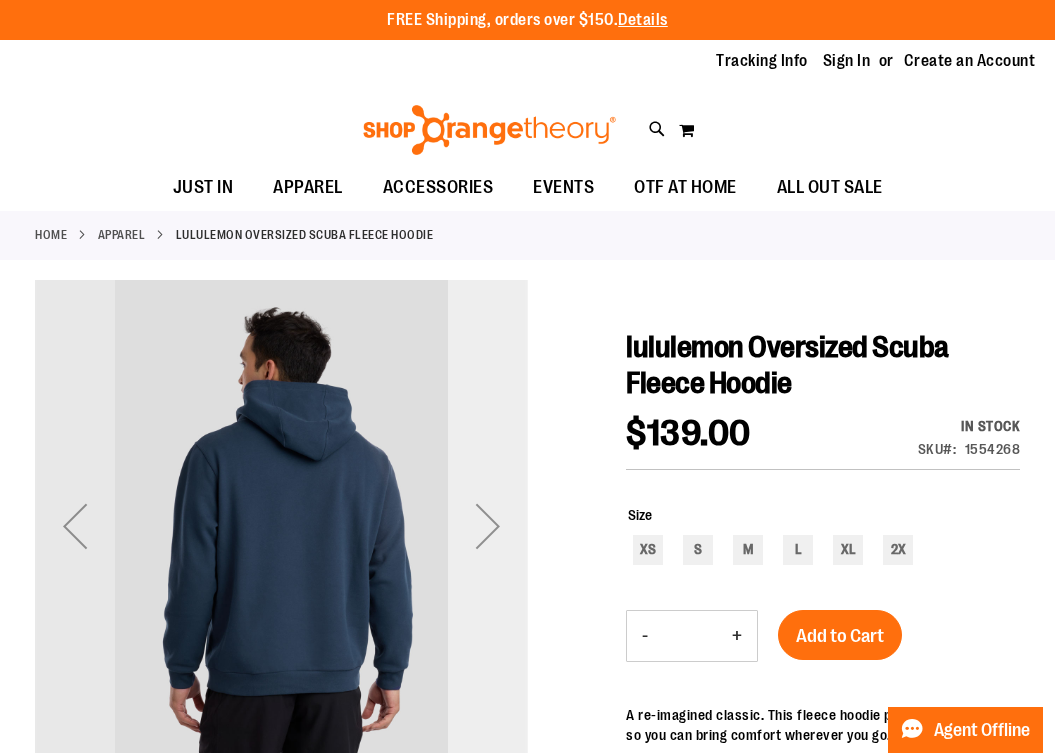 click at bounding box center (488, 526) 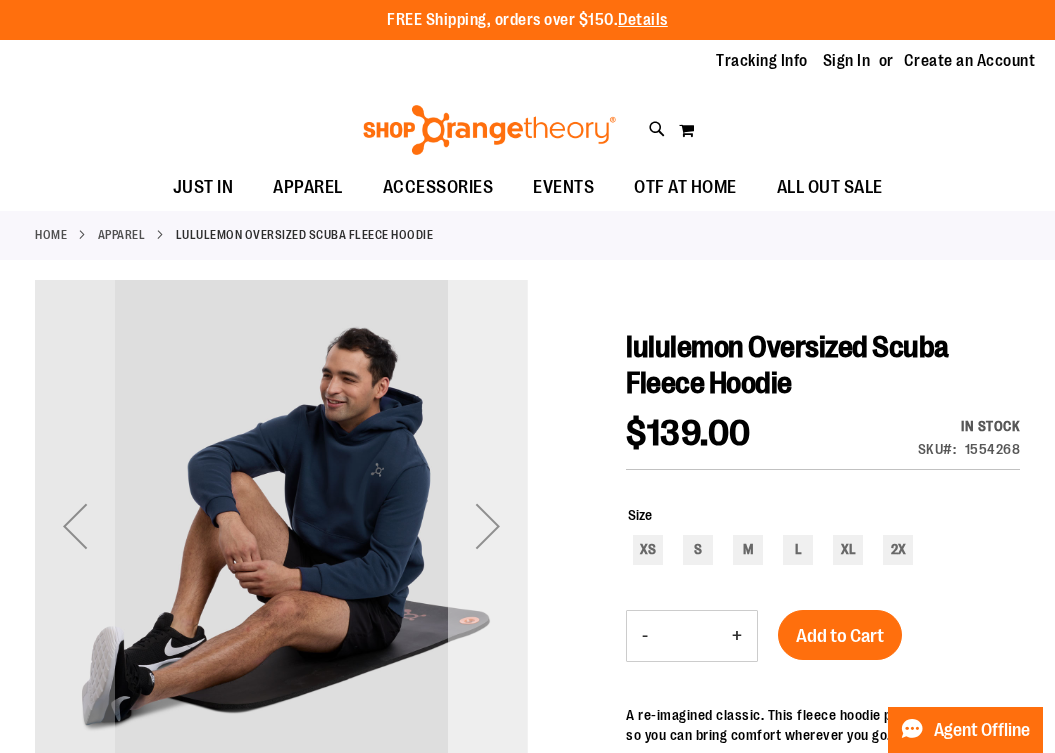 click at bounding box center [488, 526] 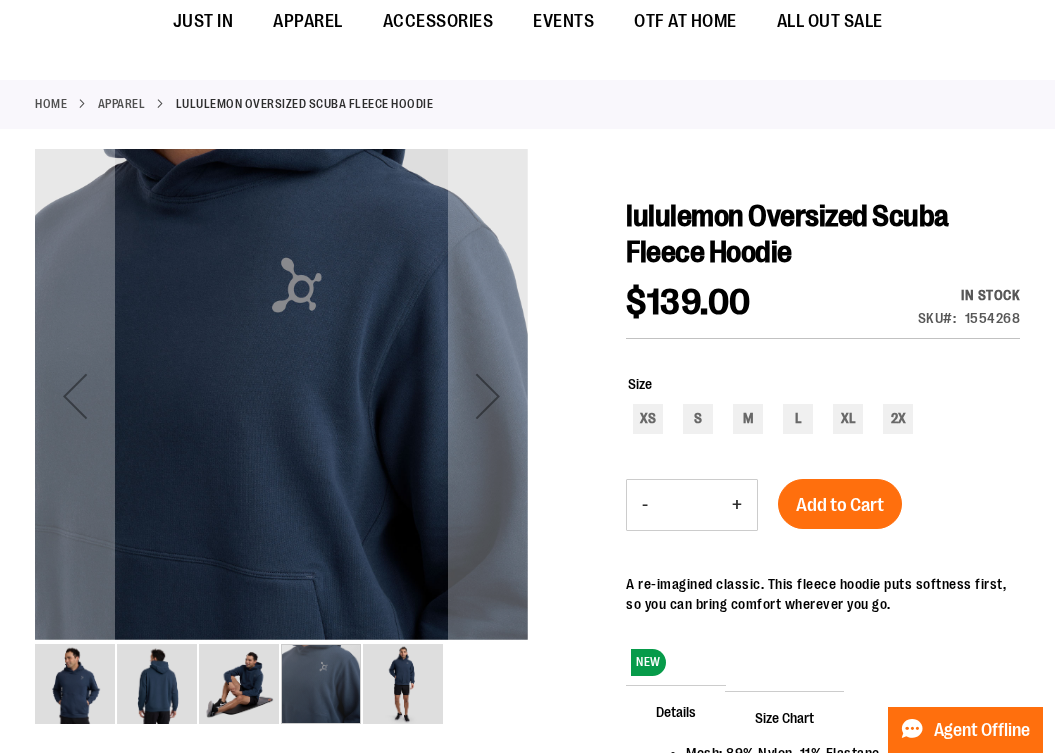 scroll, scrollTop: 0, scrollLeft: 0, axis: both 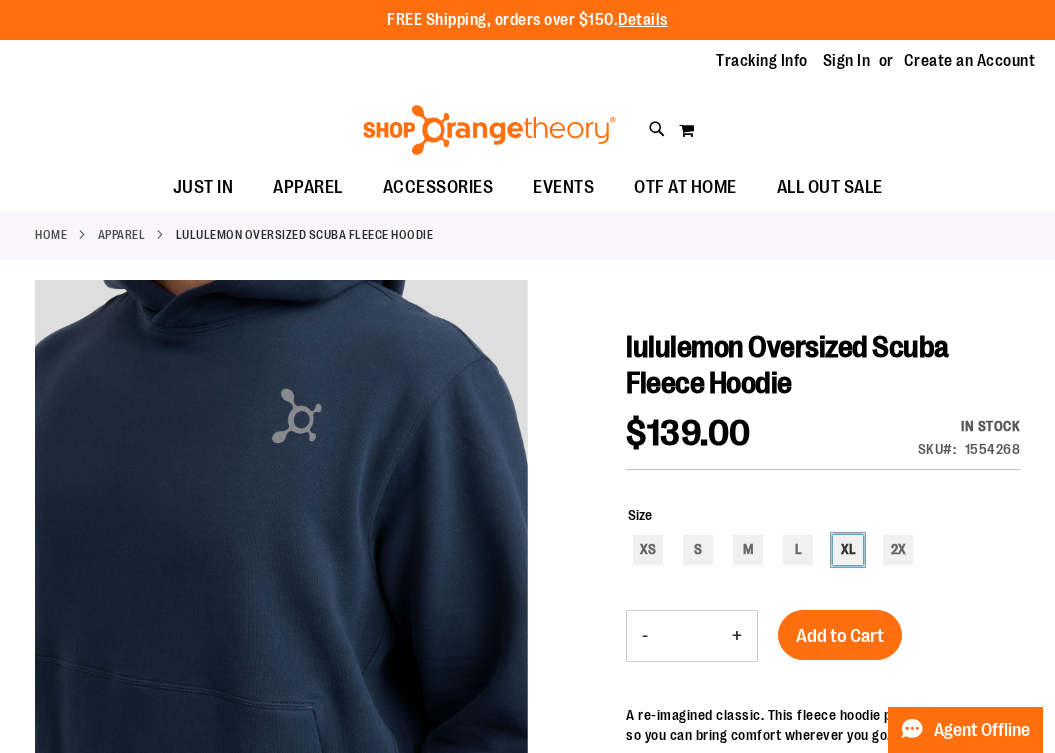 click on "XL" at bounding box center [848, 550] 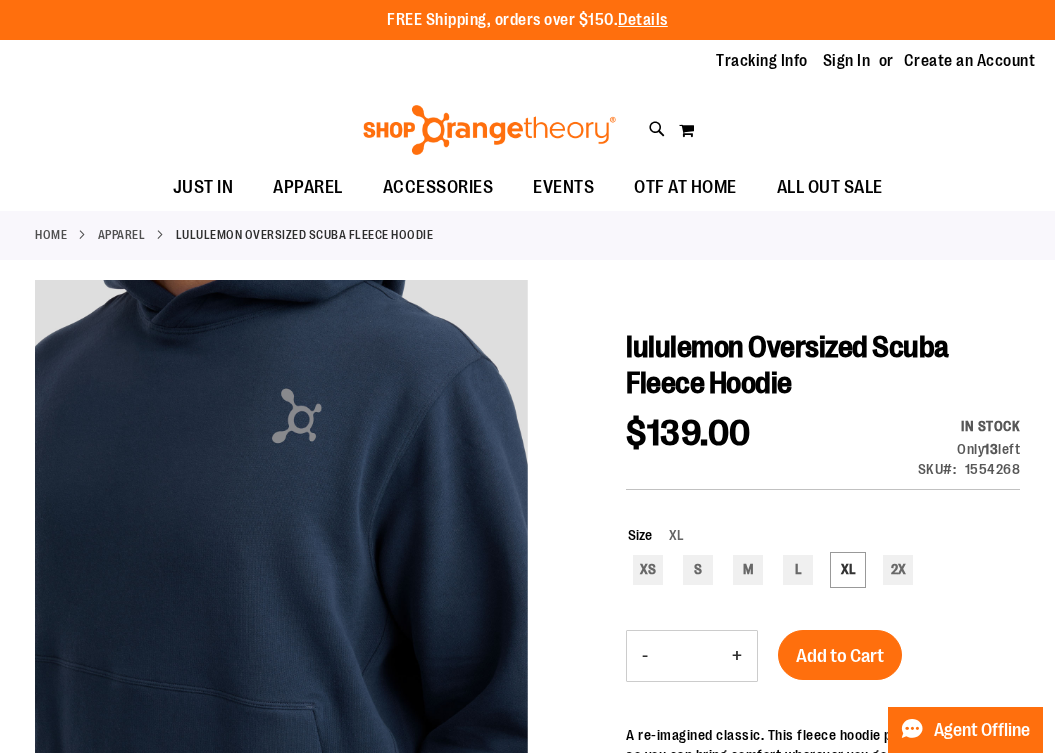 click on "APPAREL" at bounding box center (122, 235) 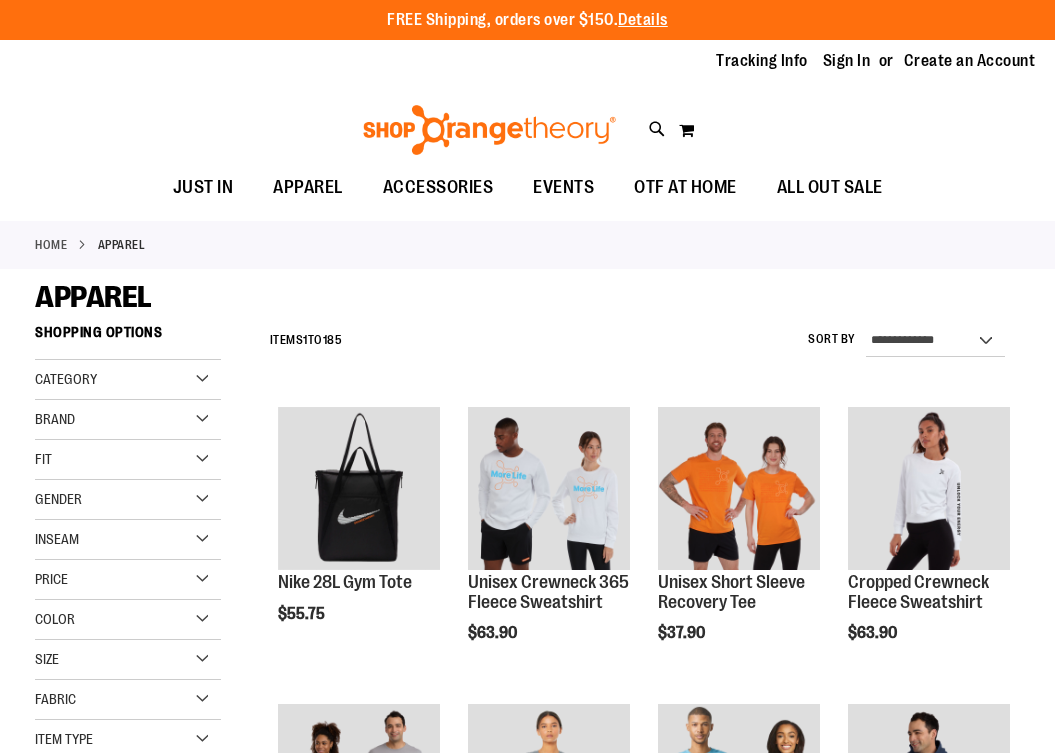 scroll, scrollTop: 0, scrollLeft: 0, axis: both 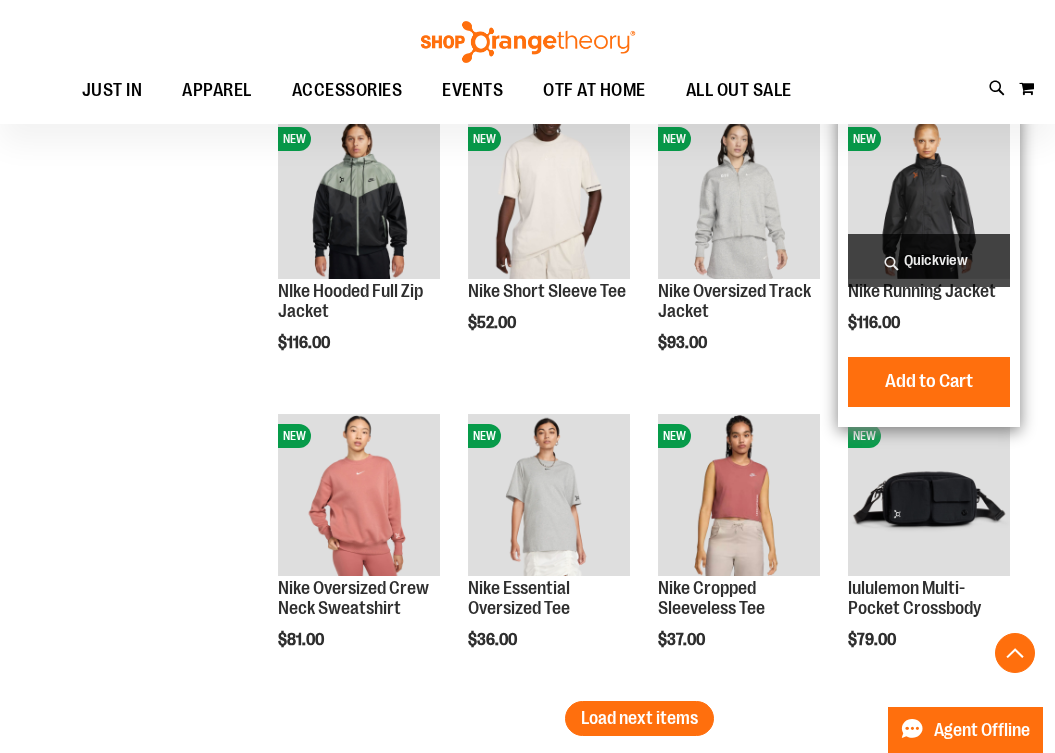 click at bounding box center (929, 198) 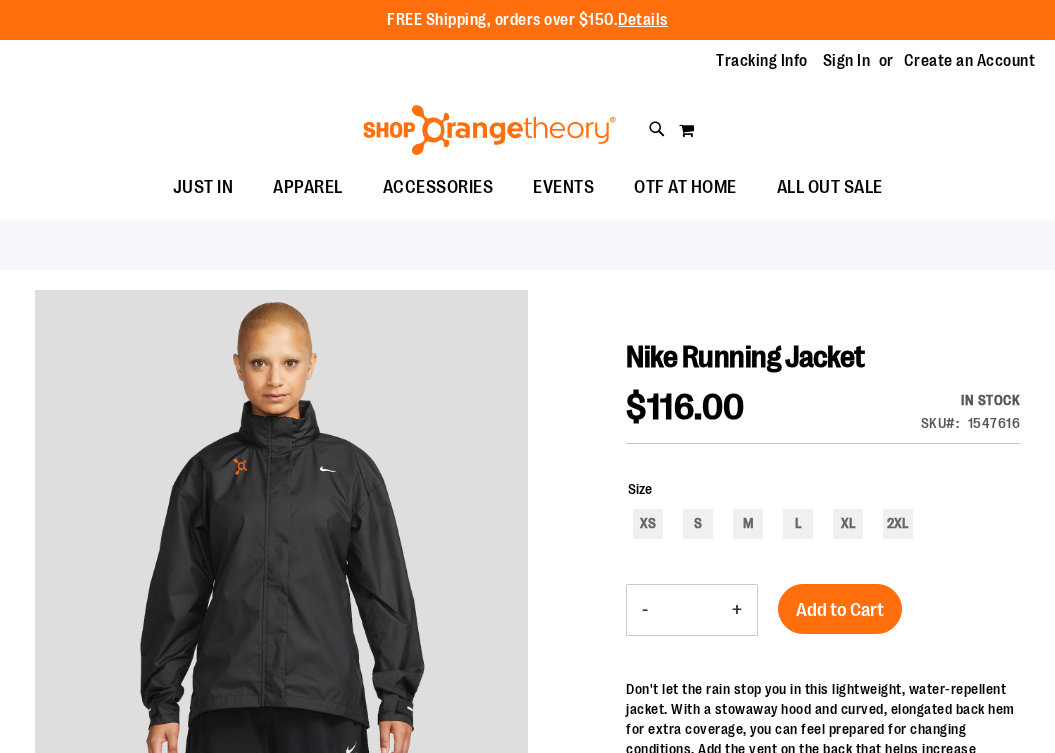 scroll, scrollTop: 0, scrollLeft: 0, axis: both 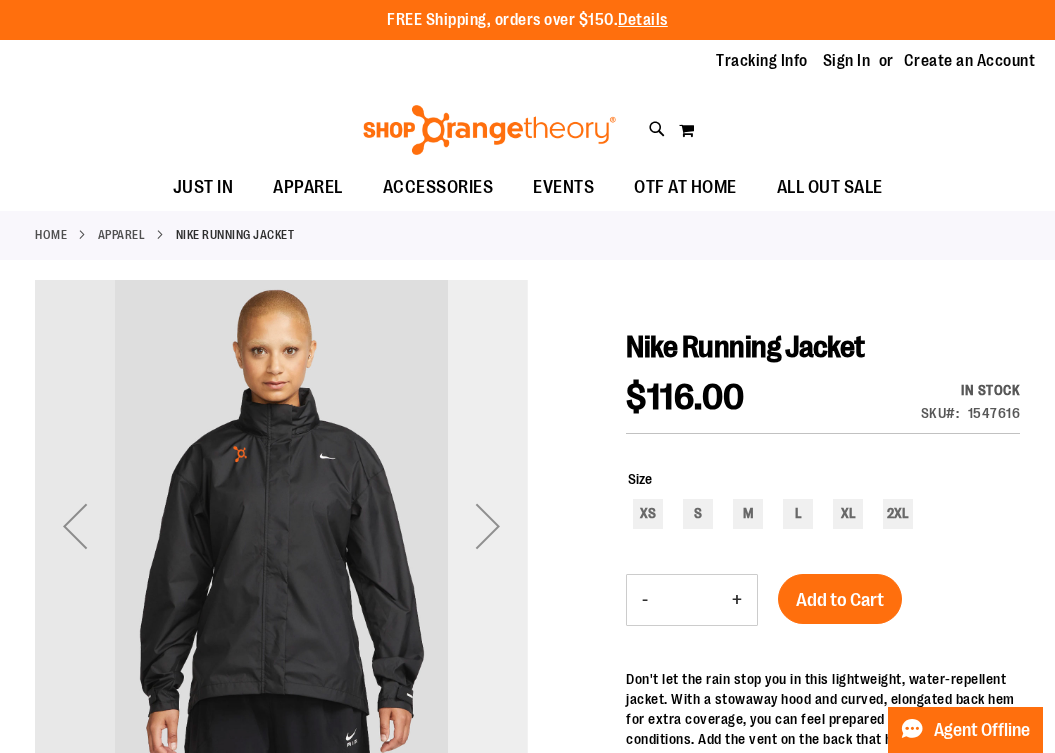 click at bounding box center (488, 526) 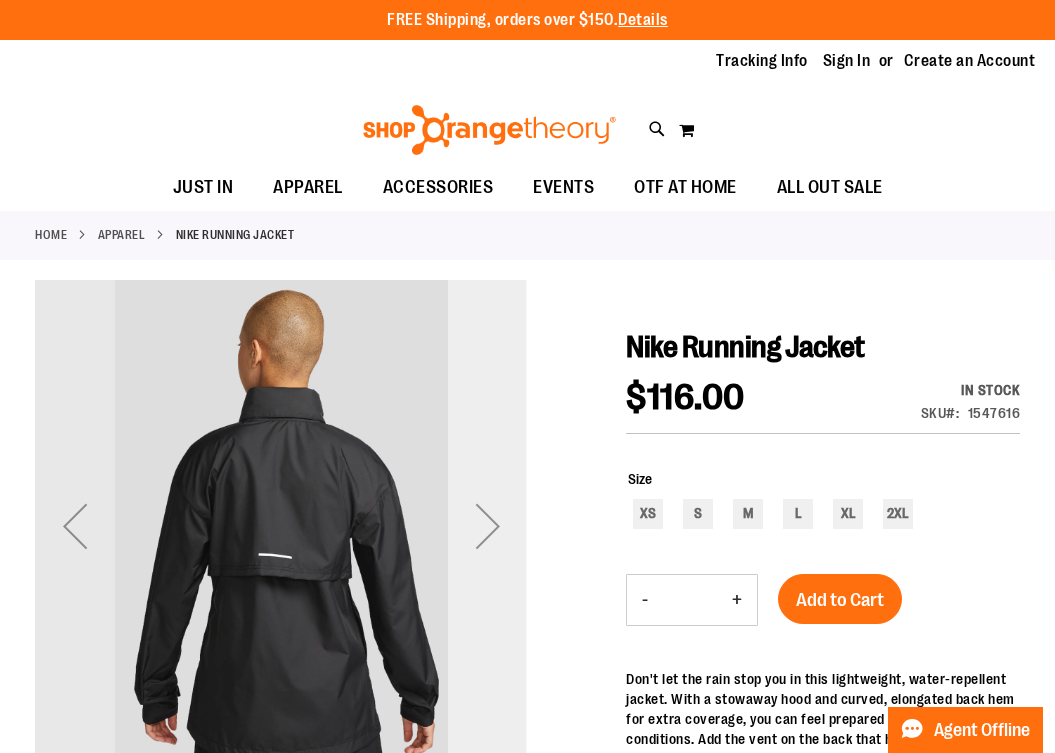 click at bounding box center (488, 526) 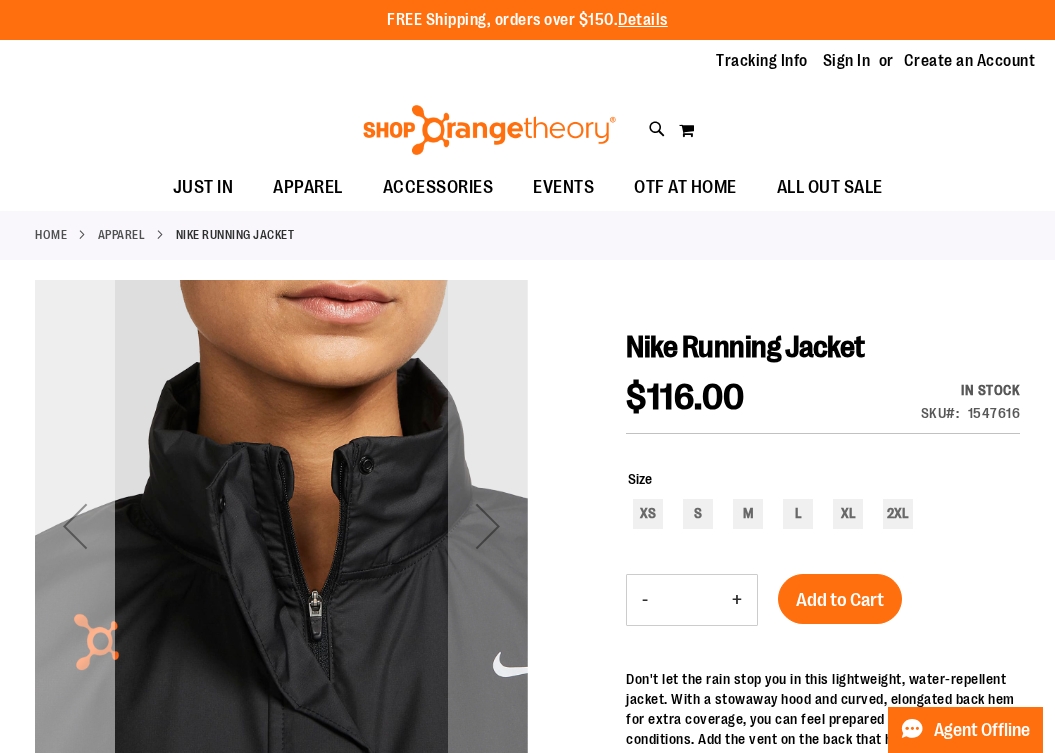 click at bounding box center (75, 526) 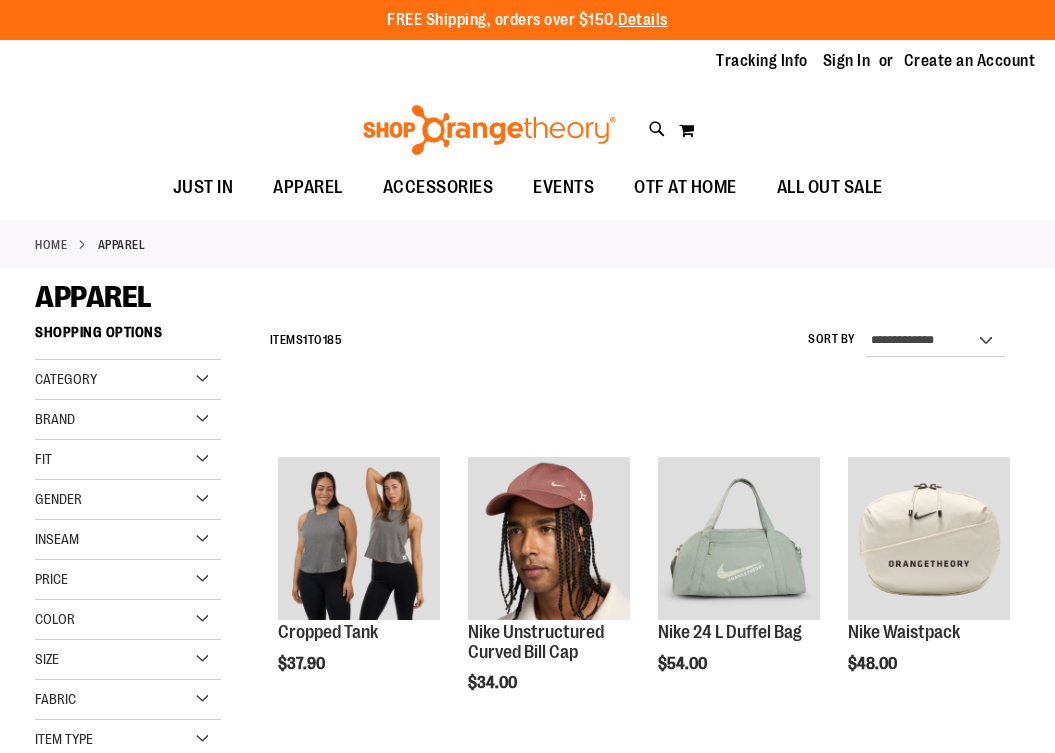 scroll, scrollTop: 0, scrollLeft: 0, axis: both 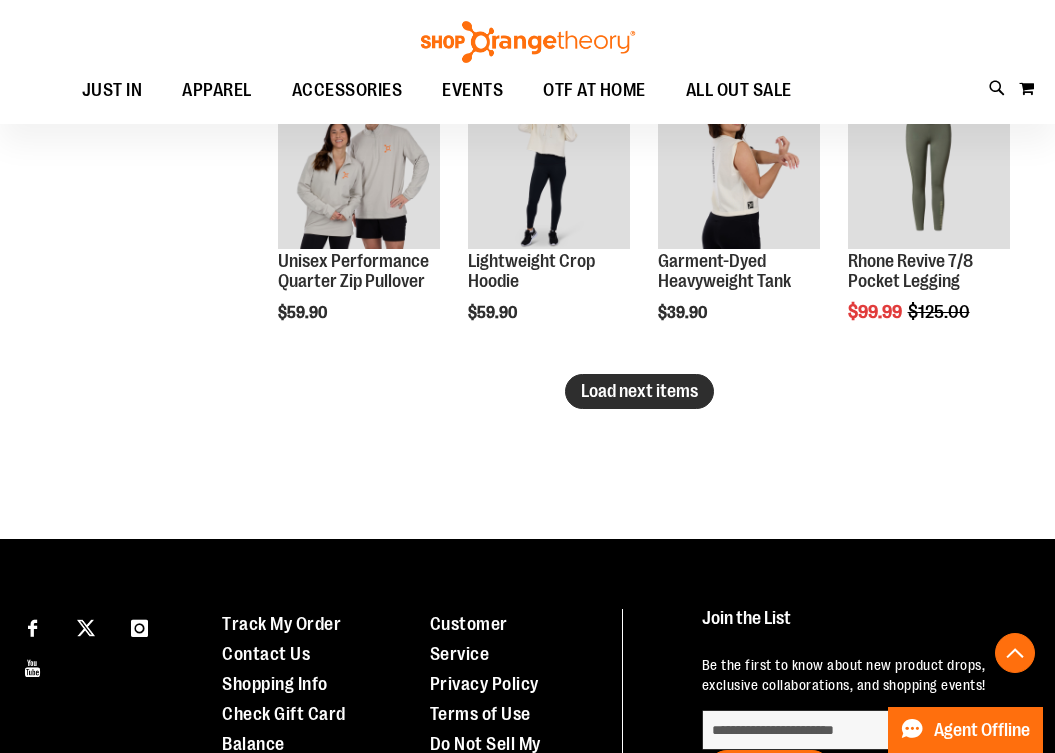 click on "Load next items" at bounding box center (639, 391) 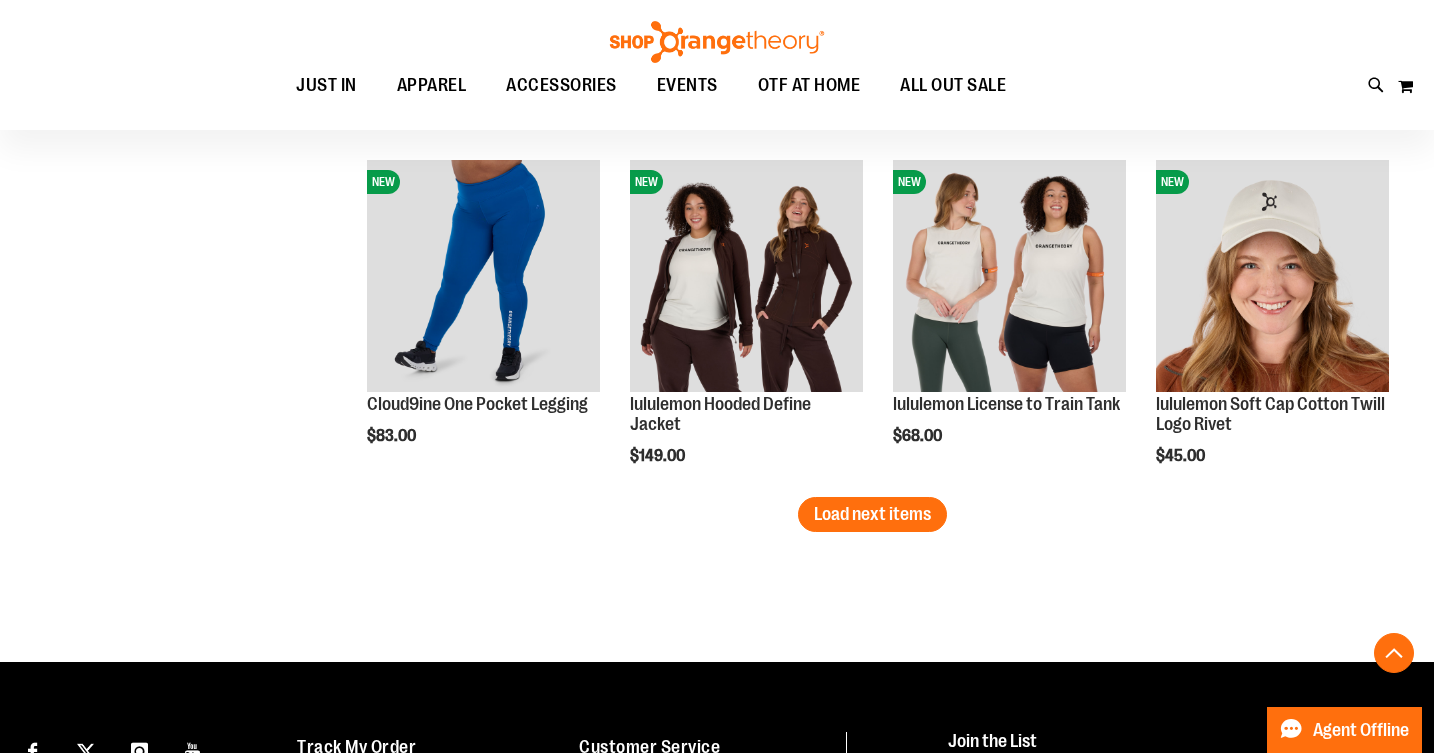 scroll, scrollTop: 3901, scrollLeft: 0, axis: vertical 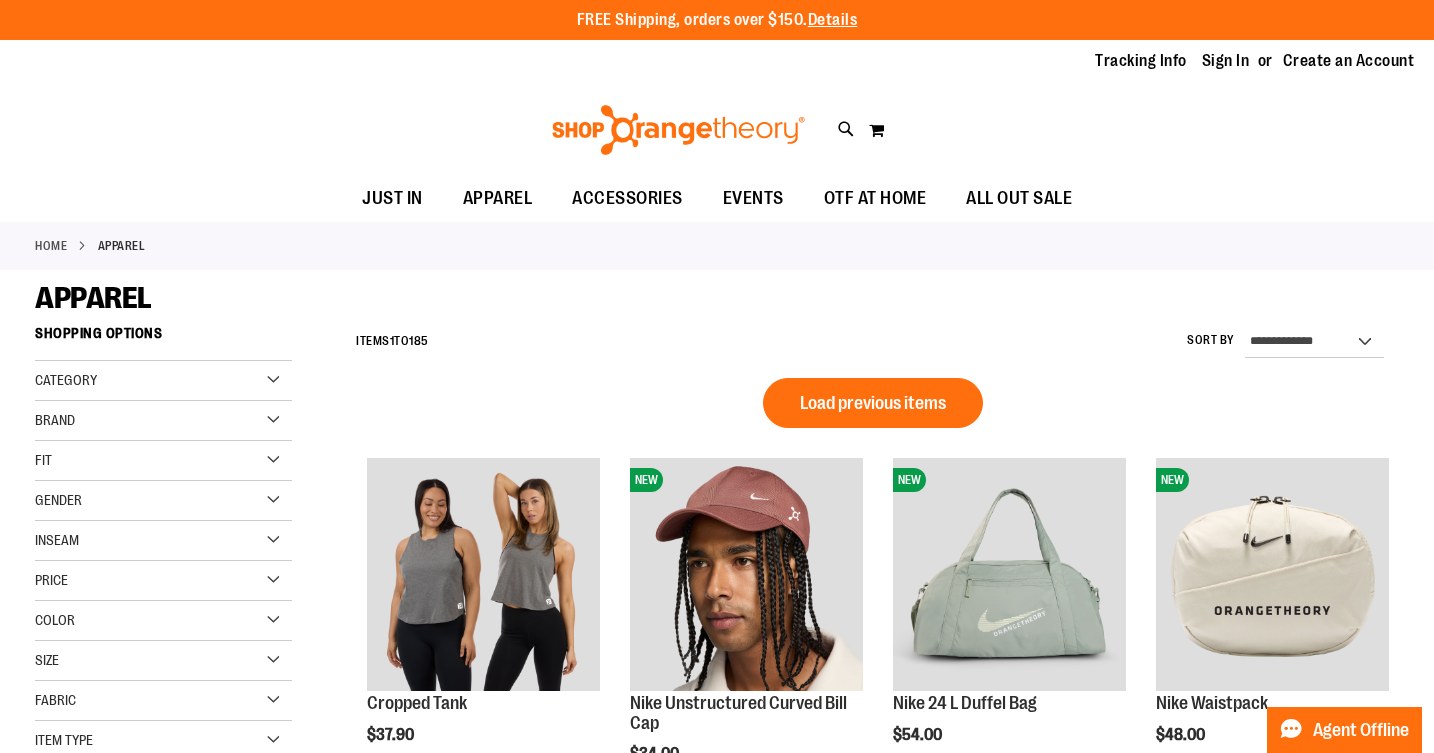 click on "Brand" at bounding box center [163, 421] 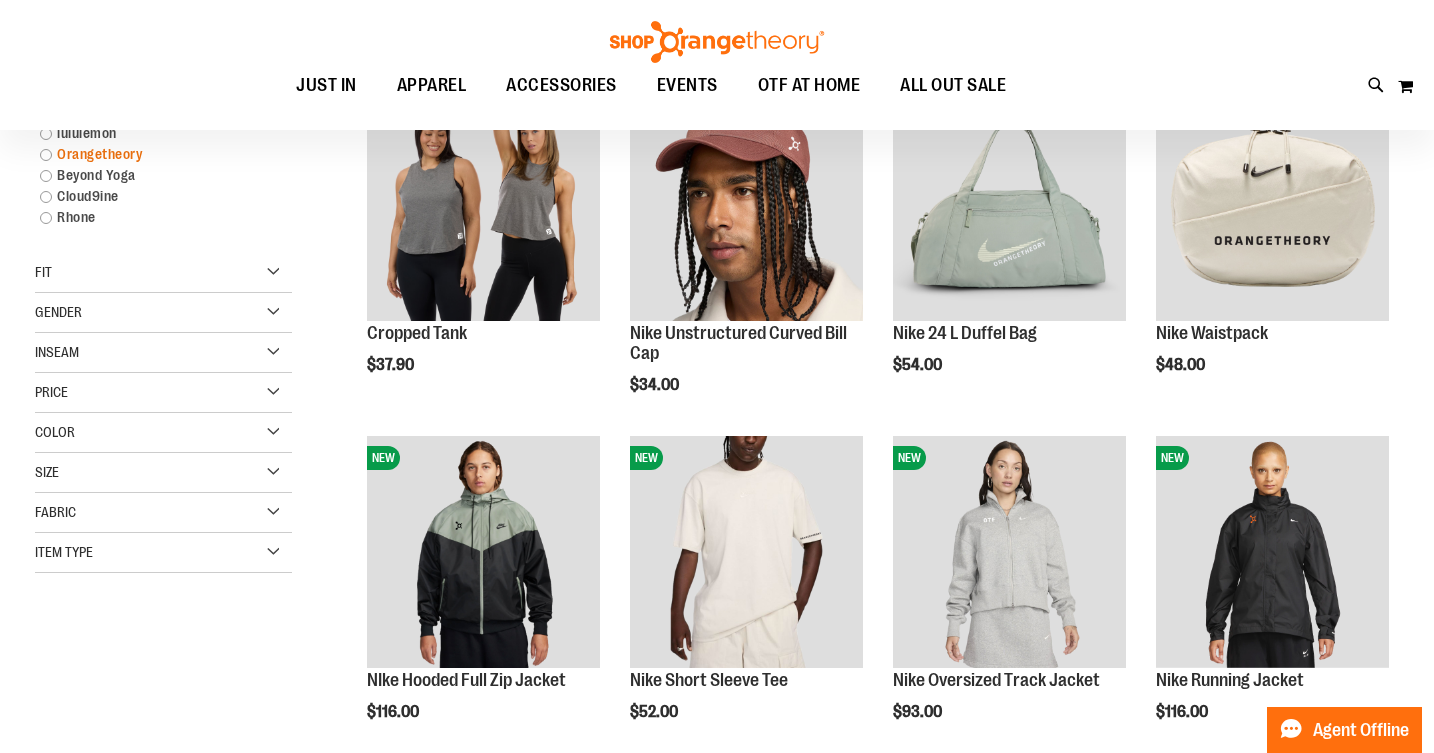 scroll, scrollTop: 146, scrollLeft: 0, axis: vertical 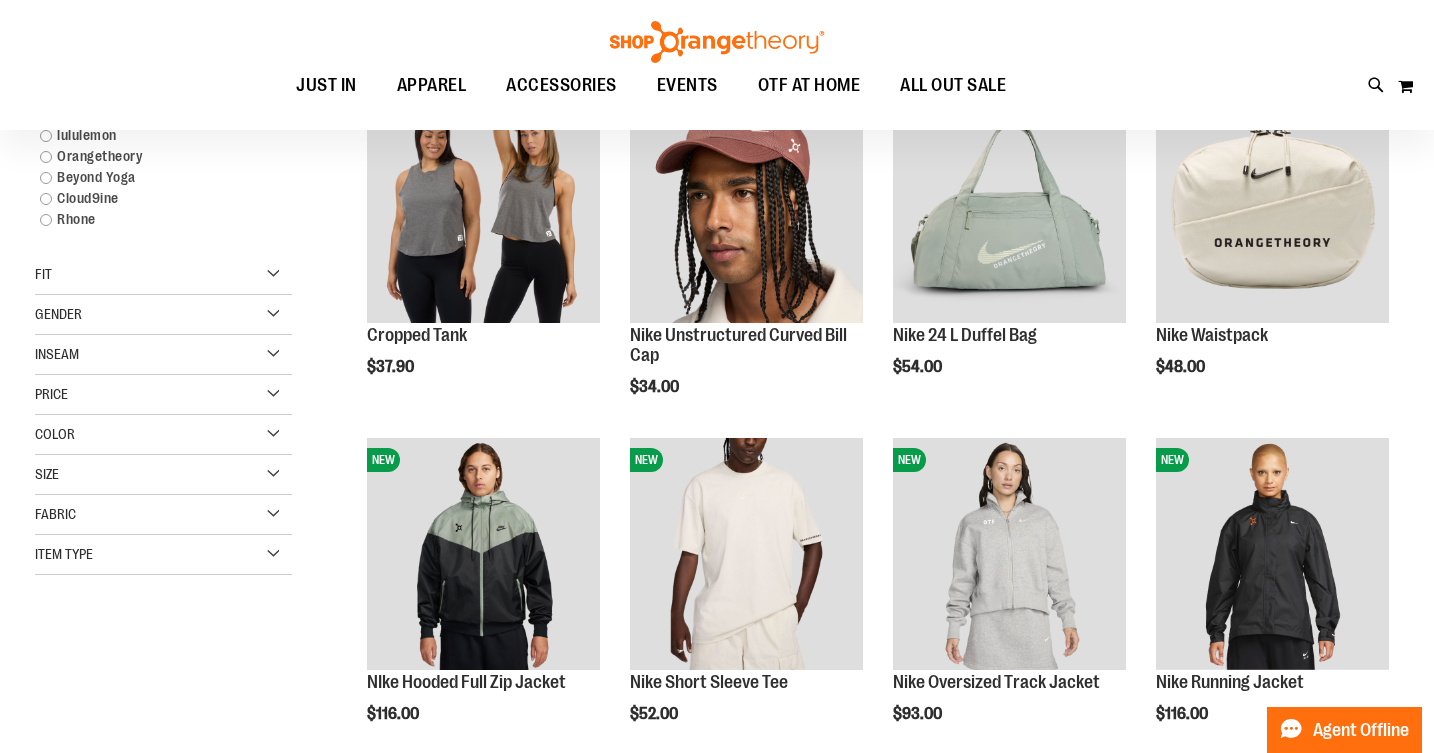 click on "Gender" at bounding box center [163, 315] 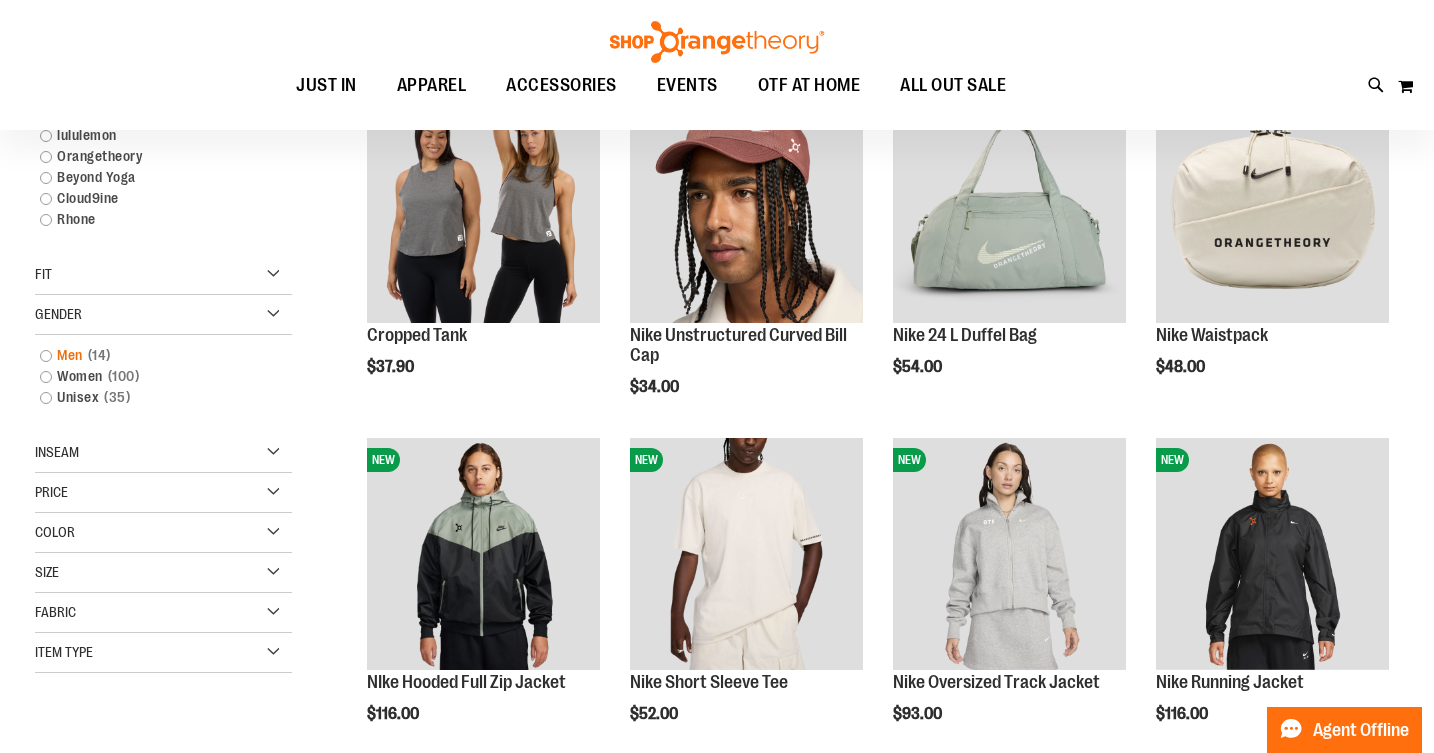 click on "Men                                             14
items" at bounding box center (153, 355) 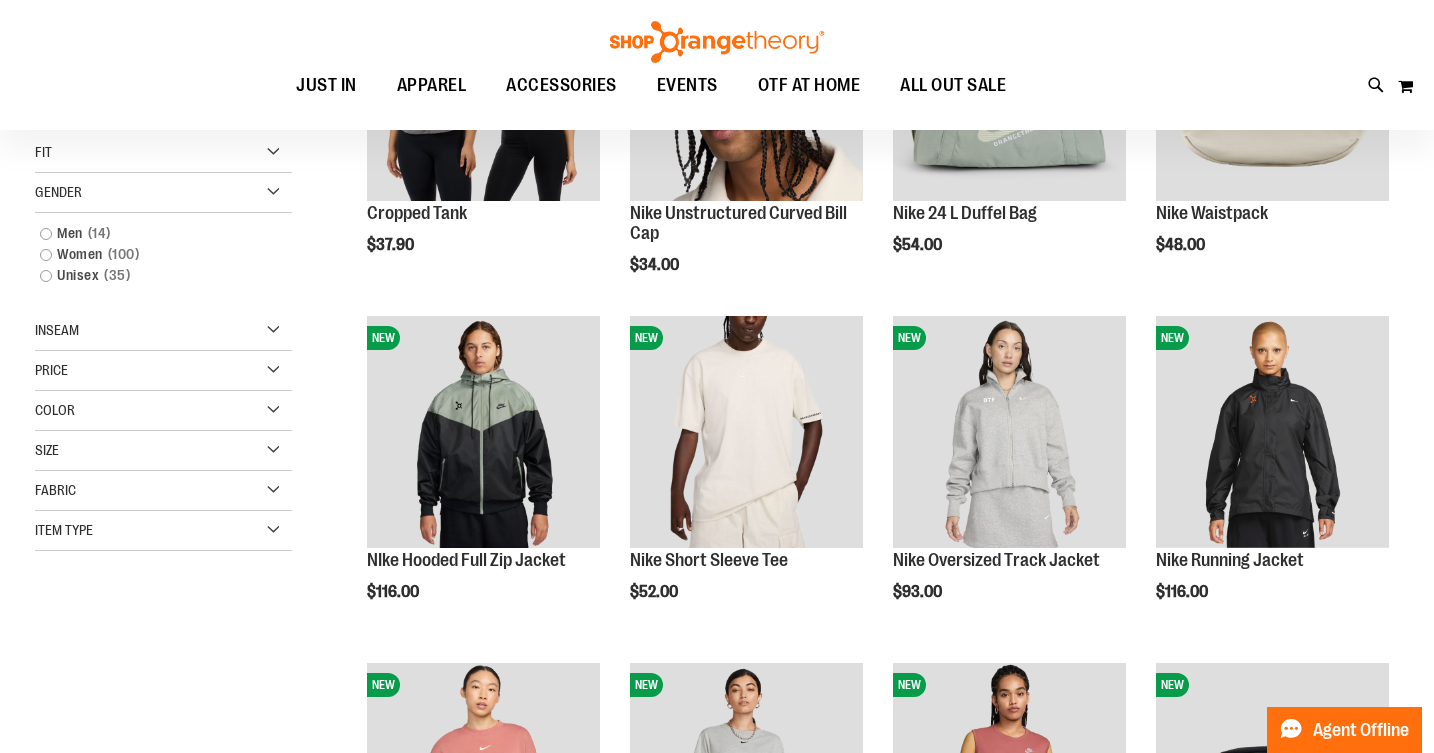 scroll, scrollTop: 269, scrollLeft: 0, axis: vertical 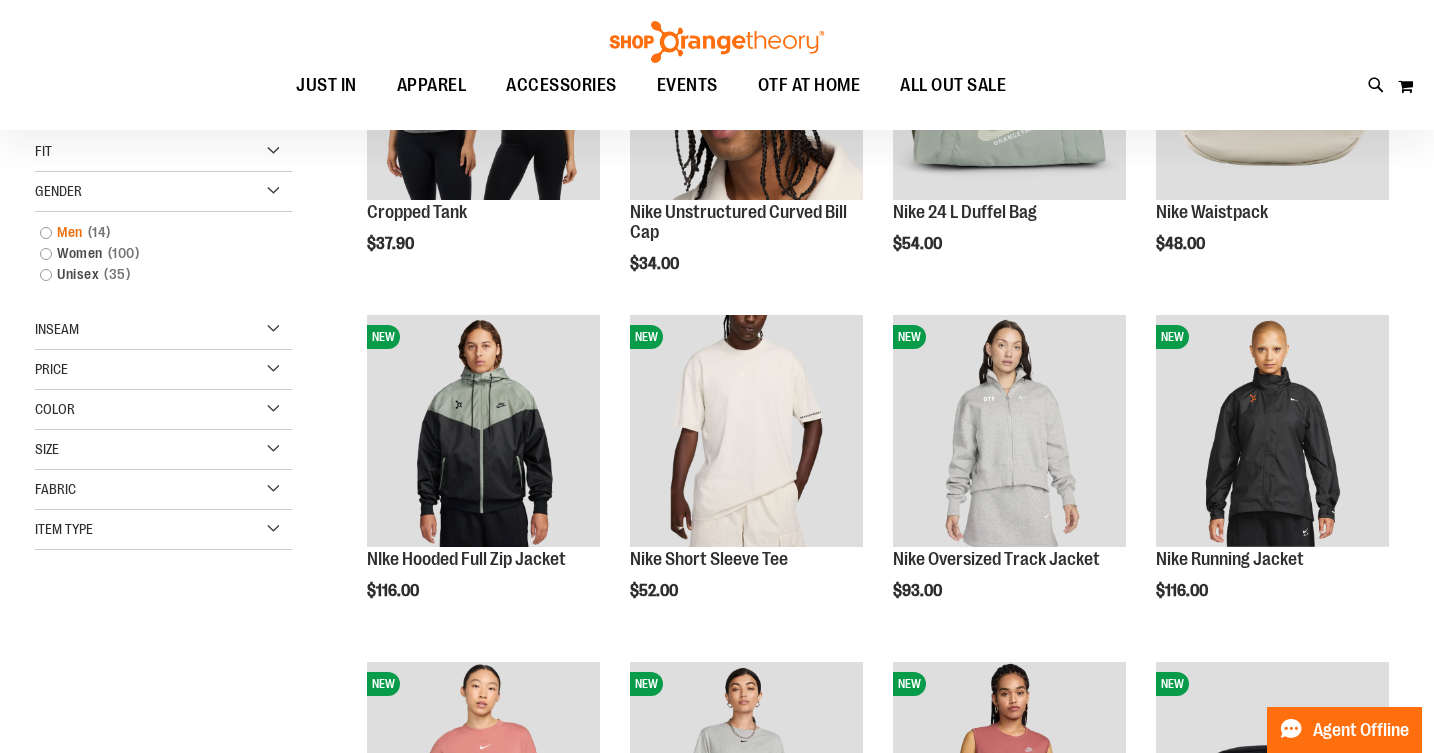 click on "Men                                             14
items" at bounding box center [153, 232] 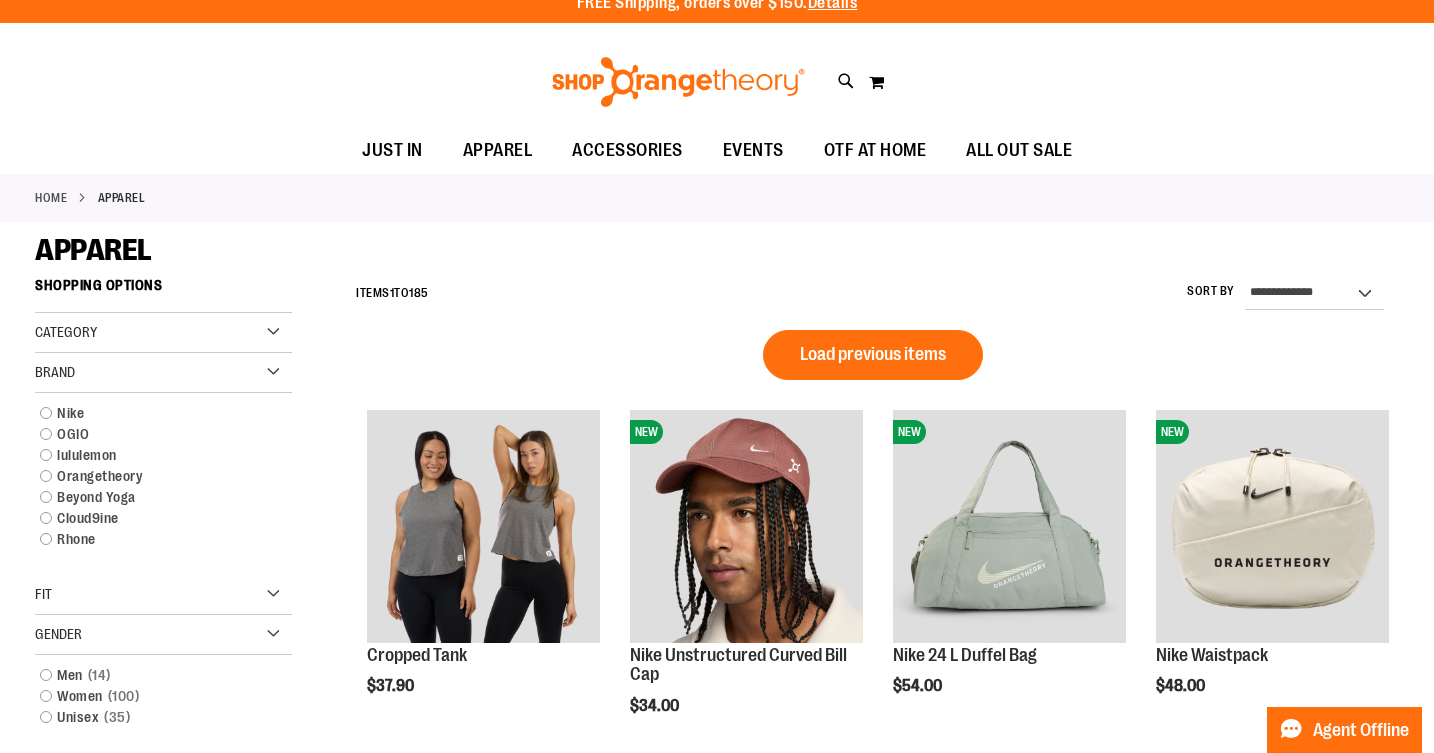 scroll, scrollTop: 0, scrollLeft: 0, axis: both 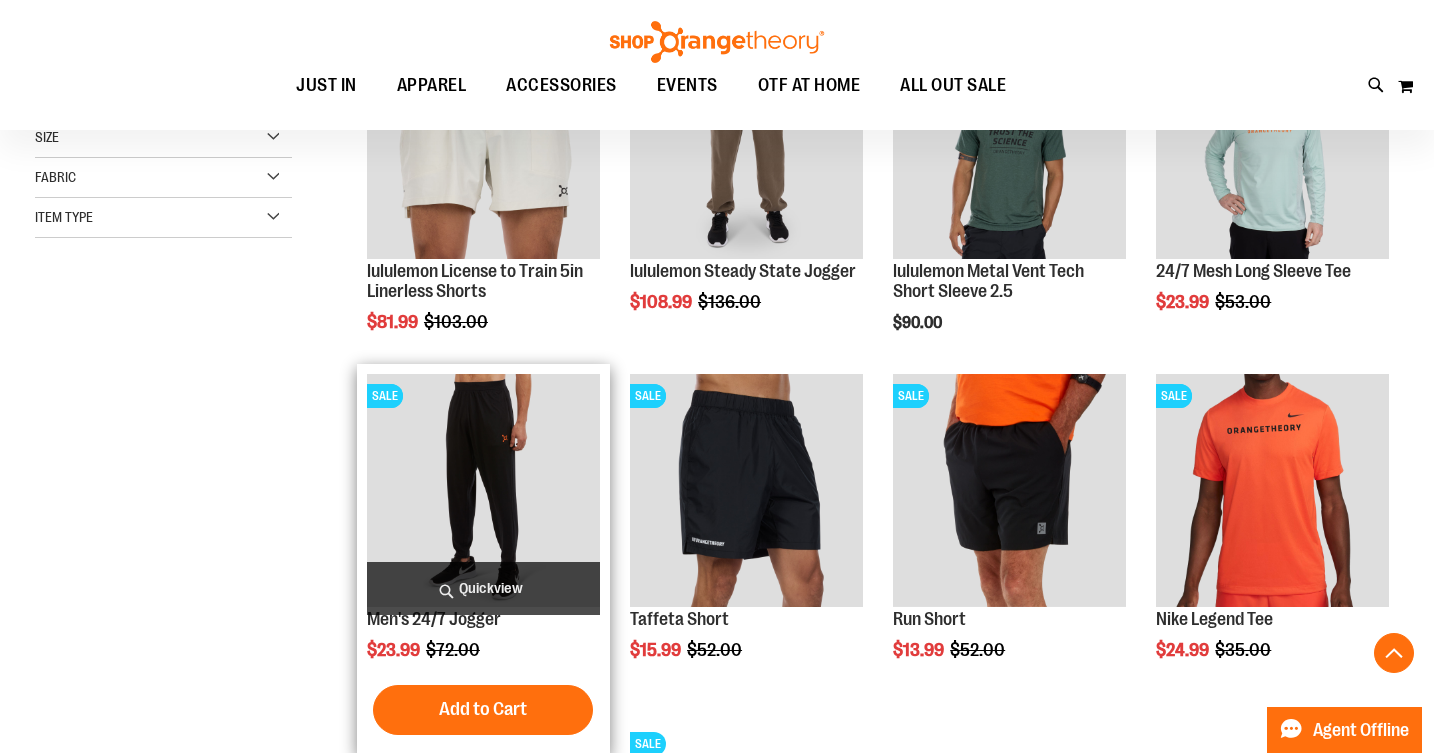 click at bounding box center (483, 490) 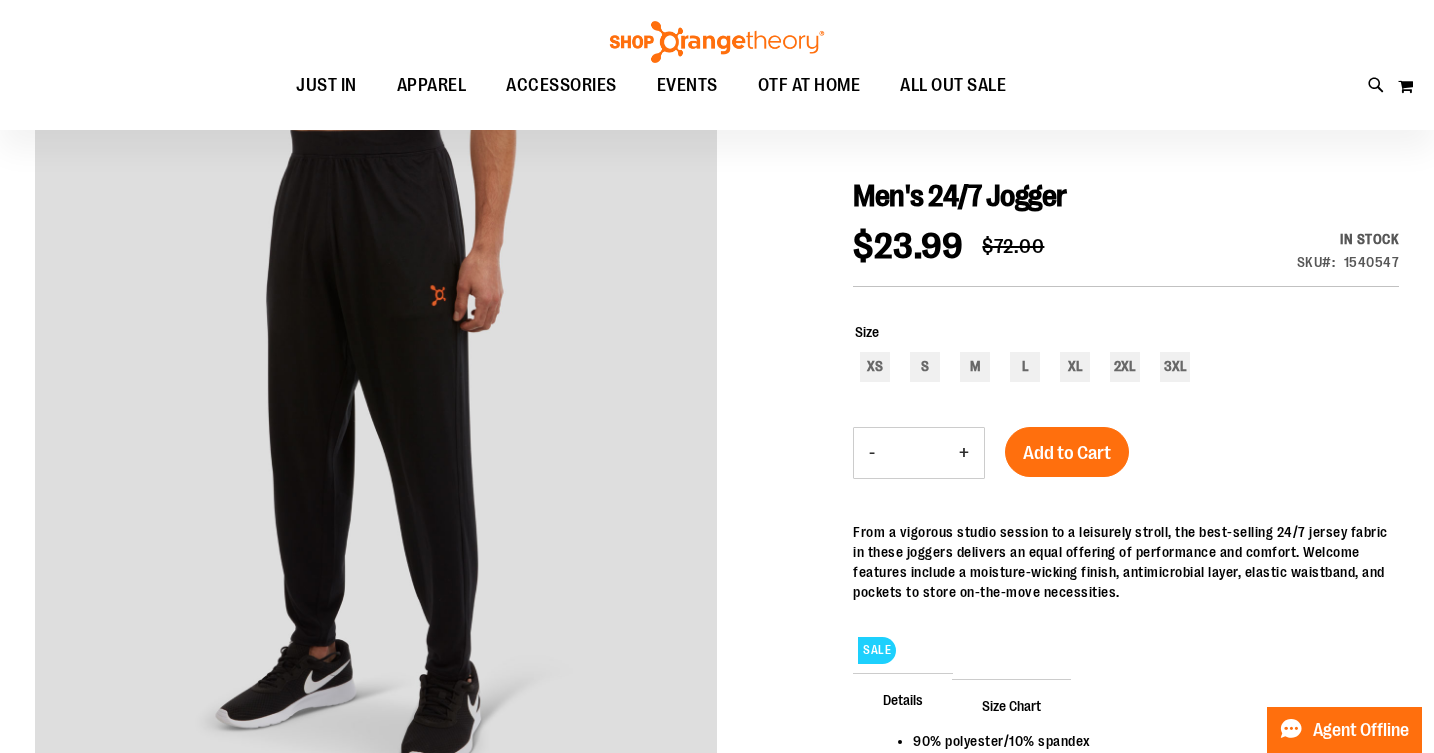 scroll, scrollTop: 173, scrollLeft: 0, axis: vertical 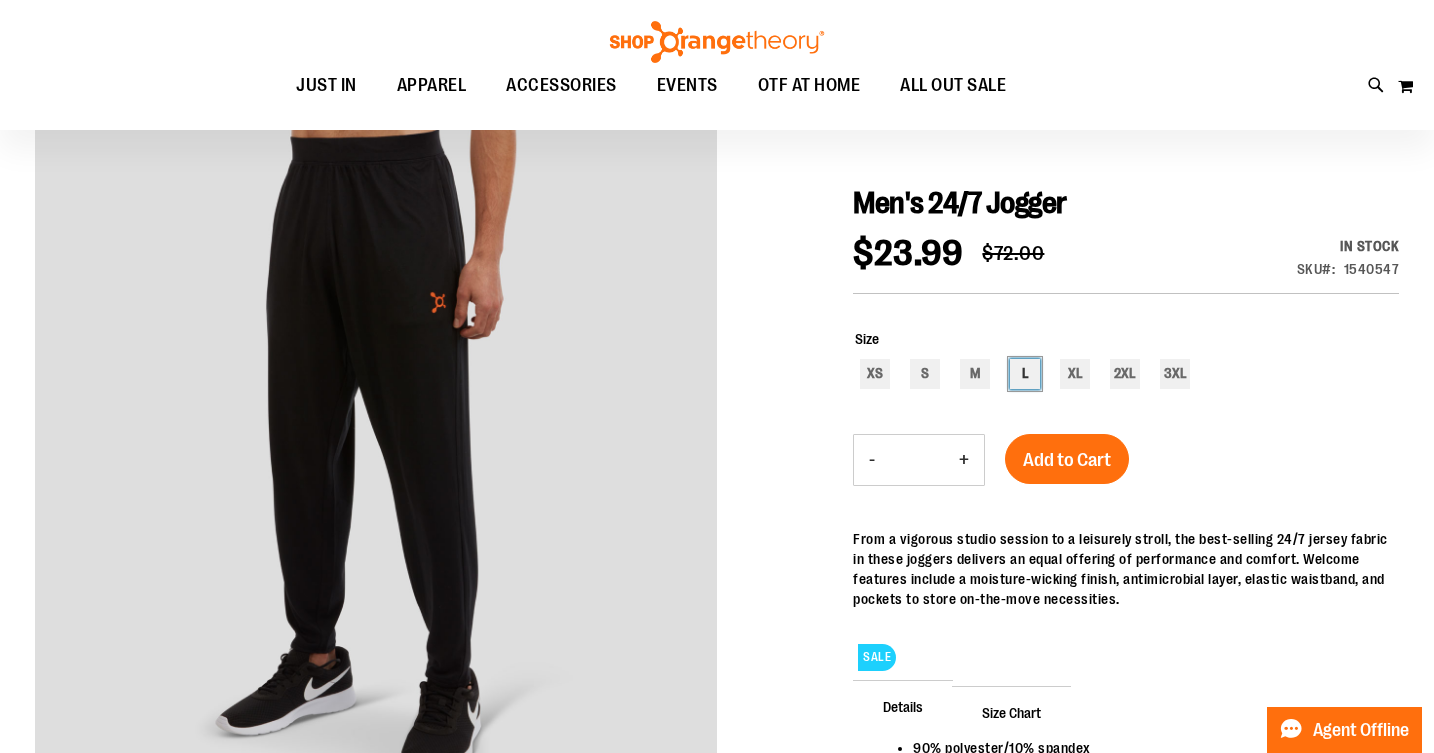 click on "L" at bounding box center (1025, 374) 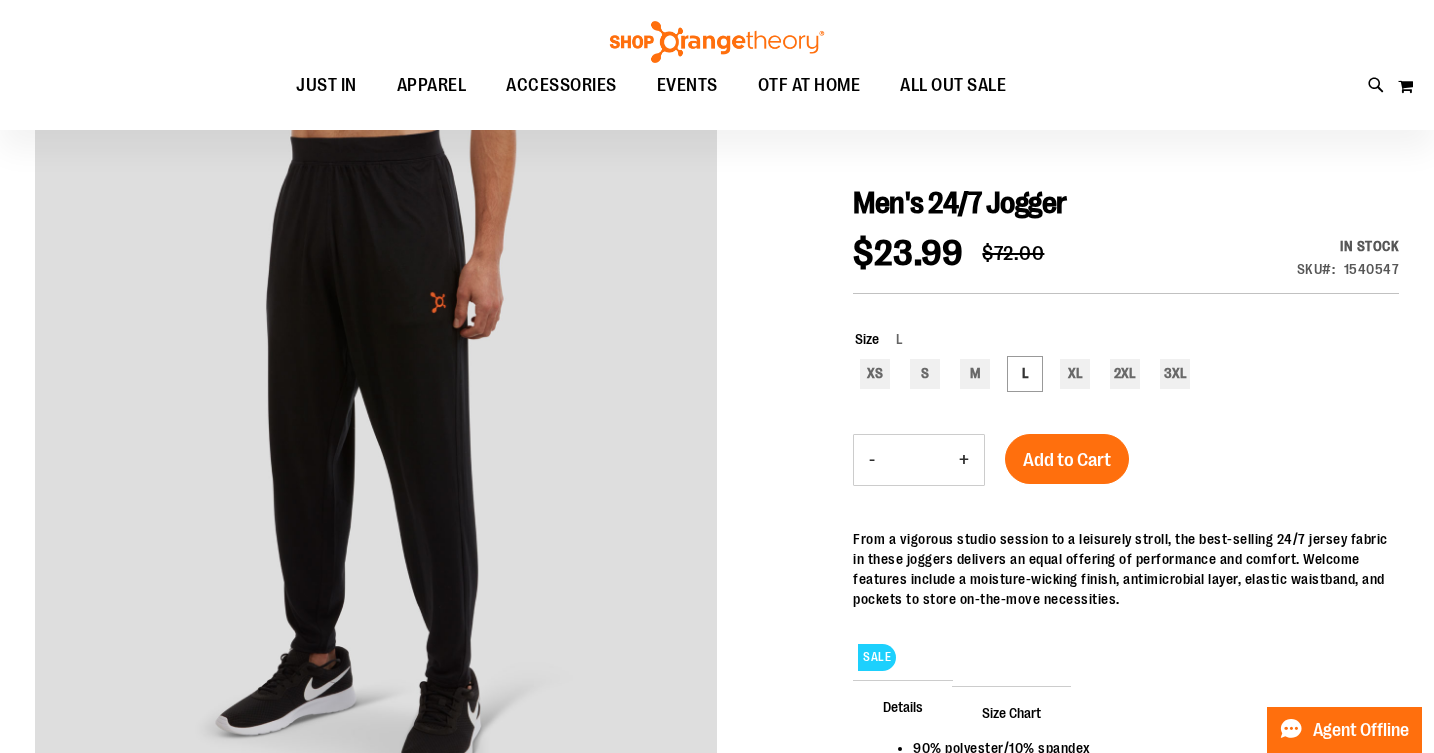 click on "+" at bounding box center (964, 460) 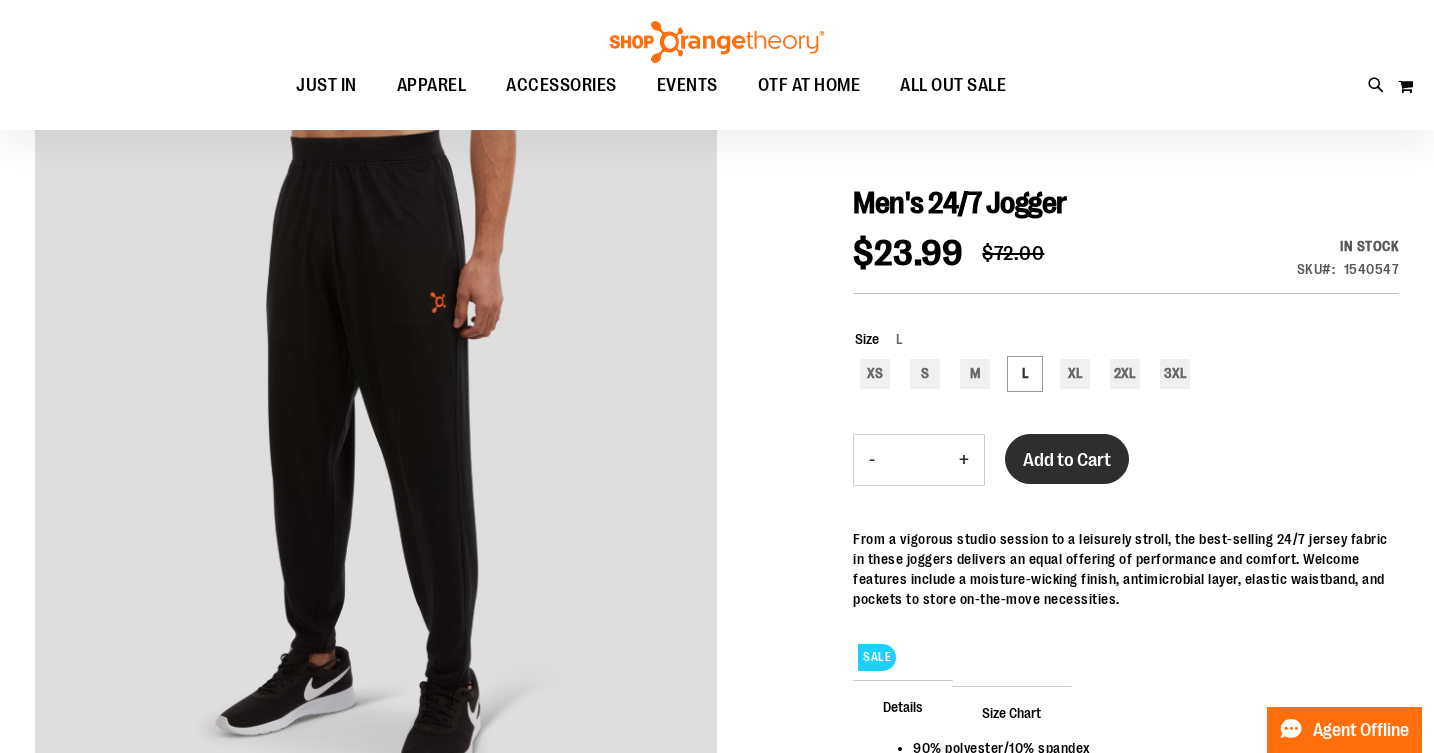 click on "Add to Cart" at bounding box center [1067, 460] 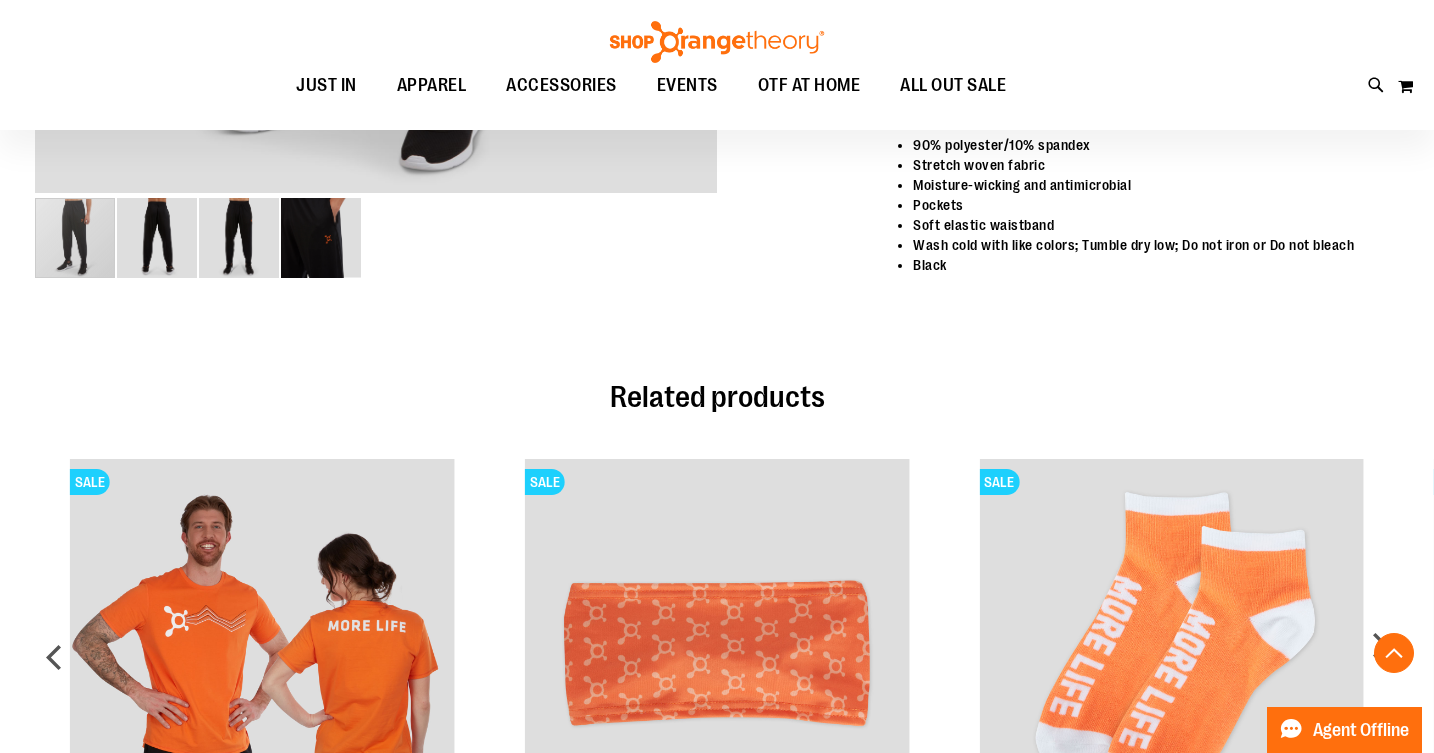 scroll, scrollTop: 777, scrollLeft: 0, axis: vertical 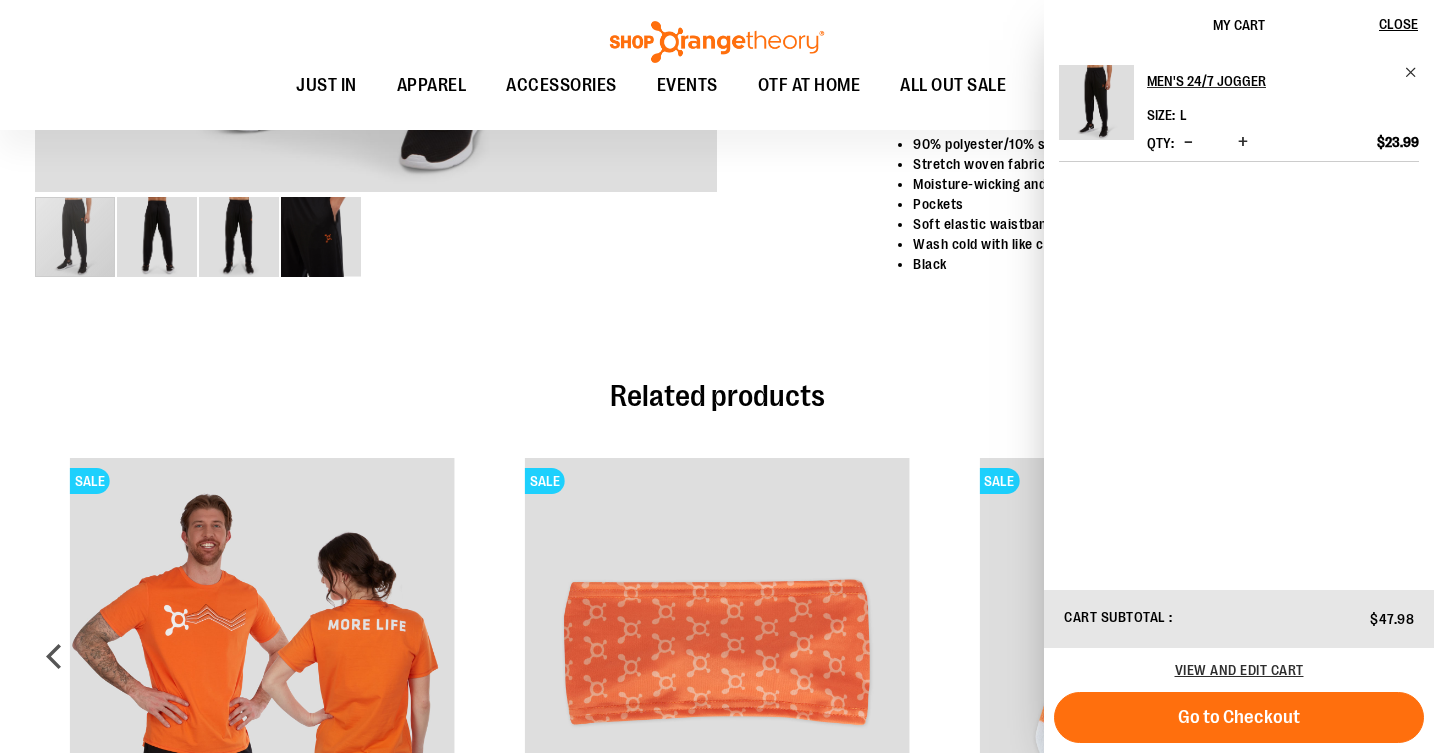 click at bounding box center (717, -66) 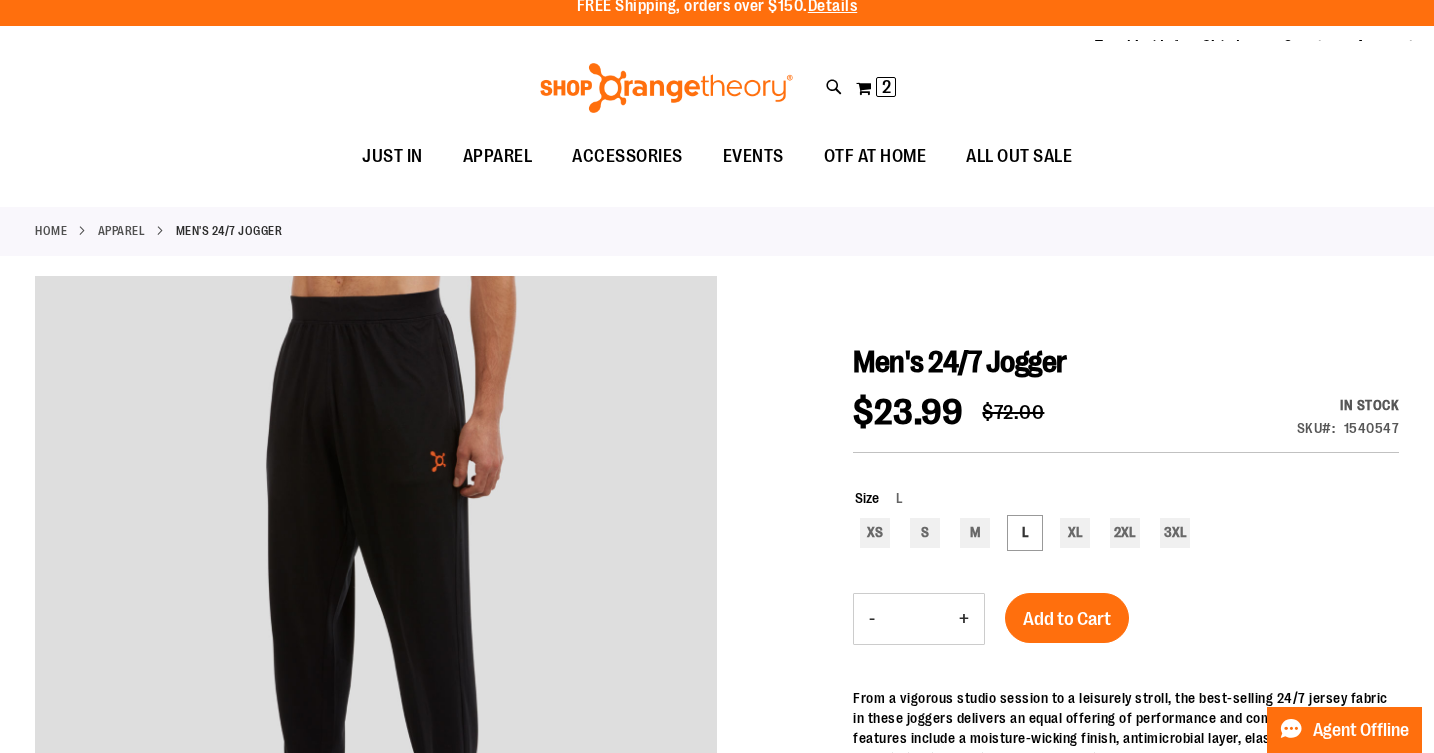 scroll, scrollTop: 0, scrollLeft: 0, axis: both 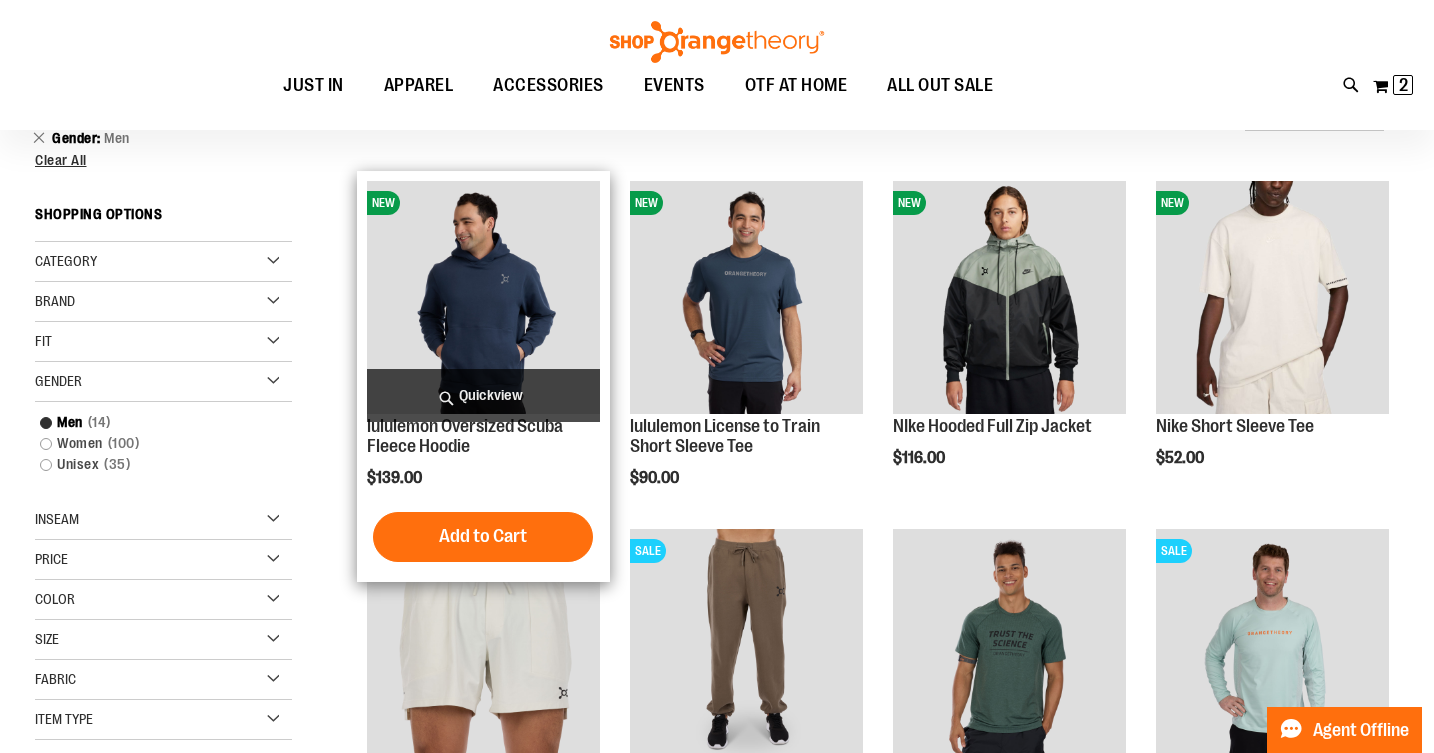 click at bounding box center (483, 297) 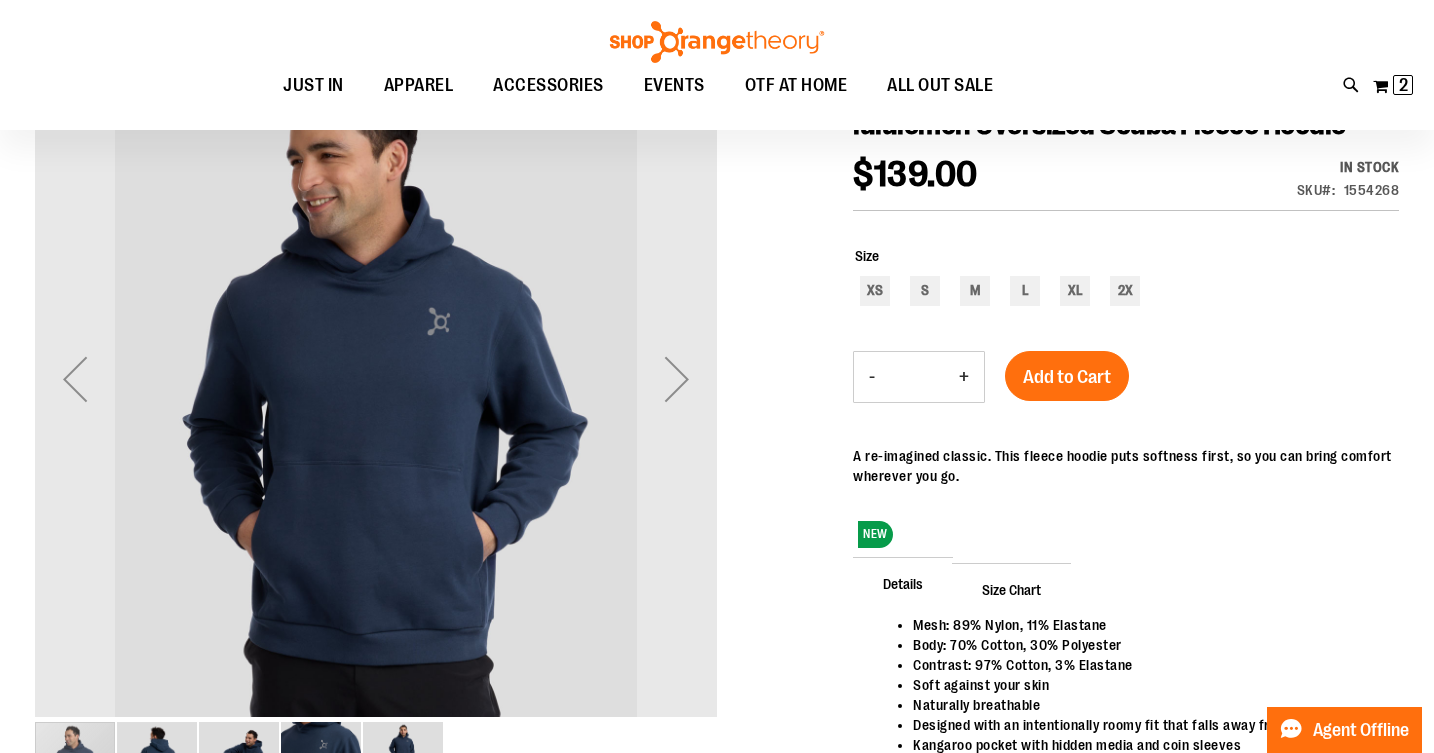 scroll, scrollTop: 257, scrollLeft: 0, axis: vertical 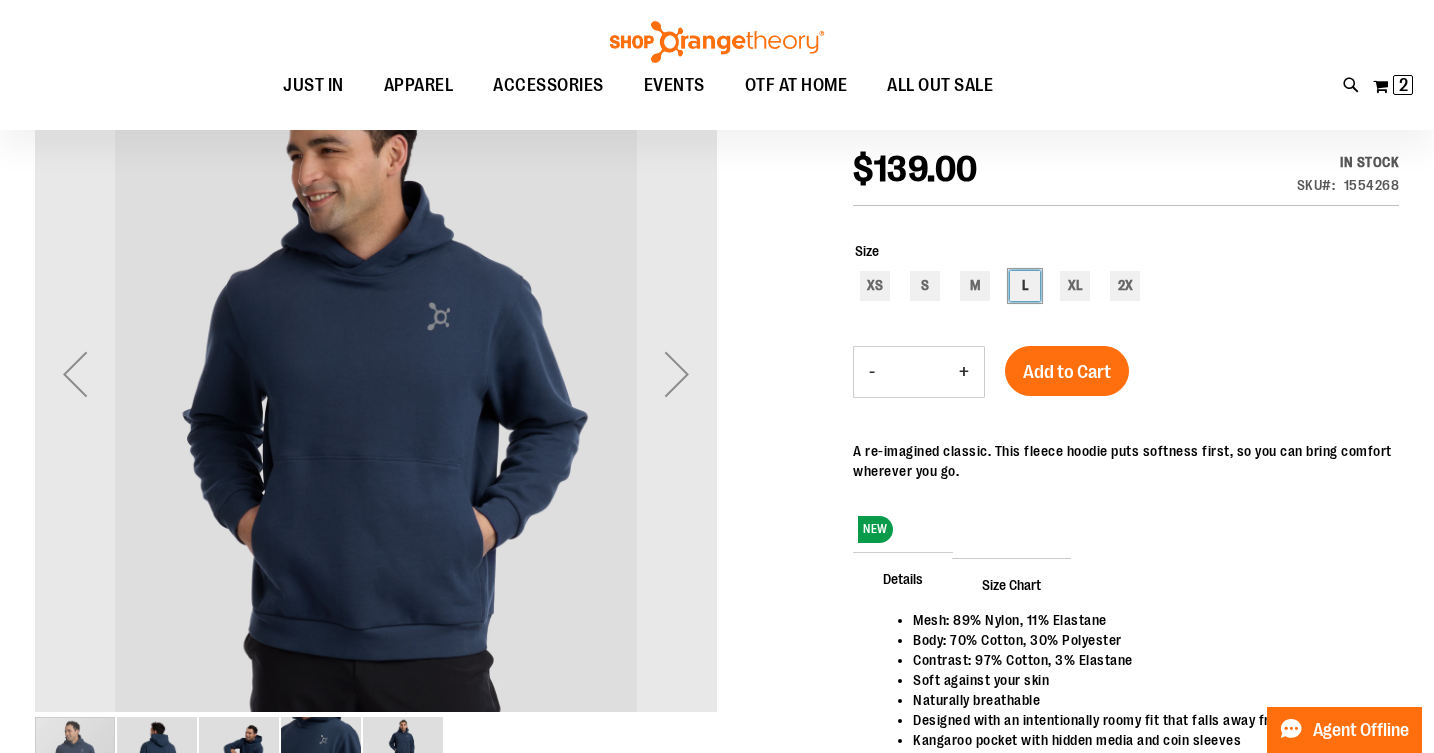 click on "L" at bounding box center (1025, 286) 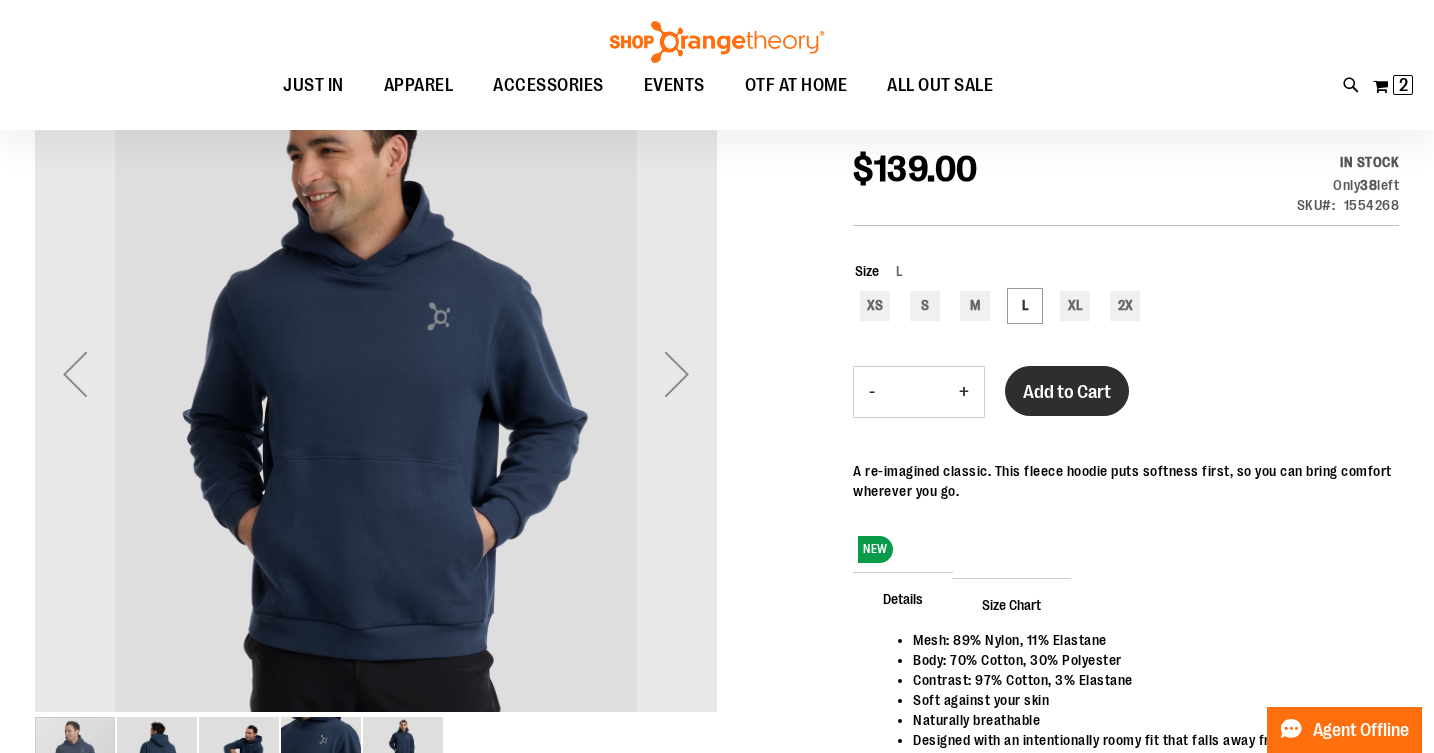 click on "Add to Cart" at bounding box center [1067, 391] 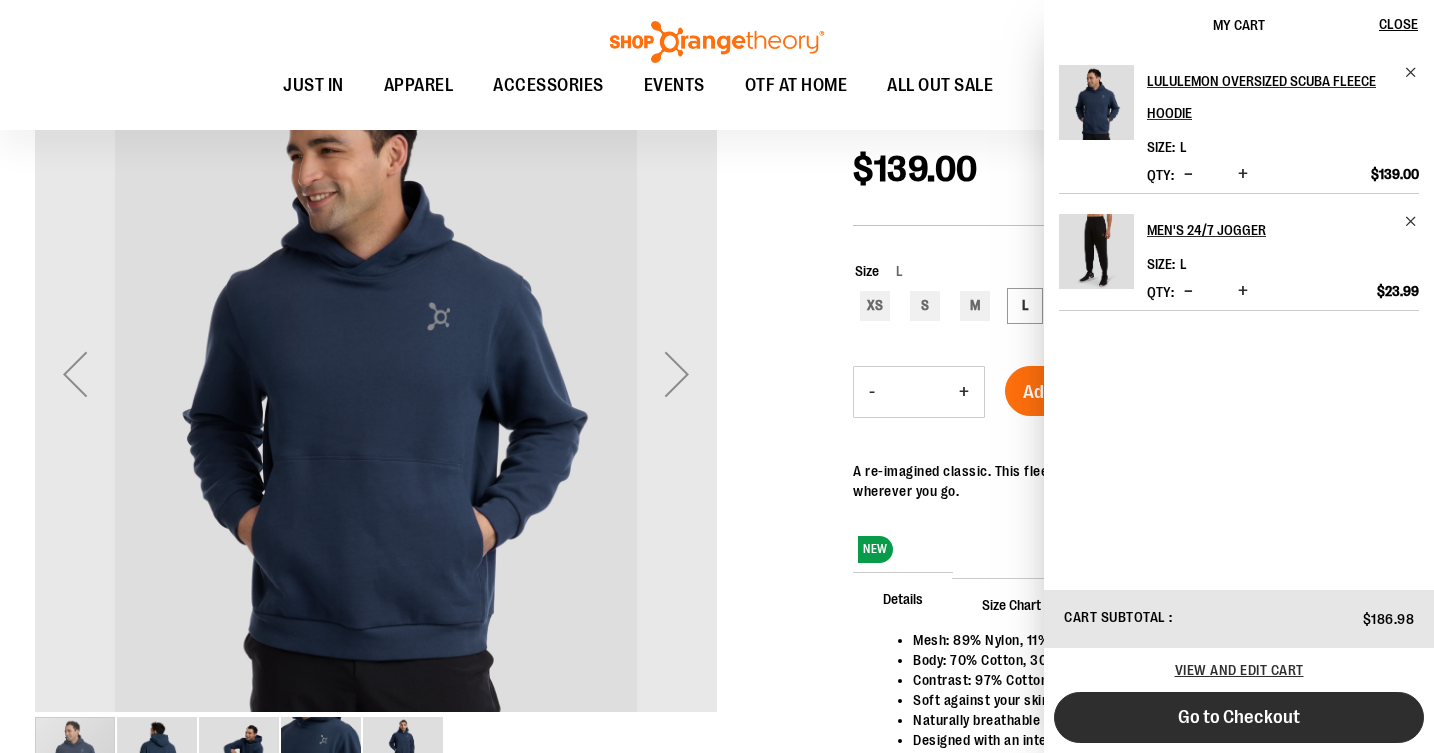 click on "Go to Checkout" at bounding box center [1239, 717] 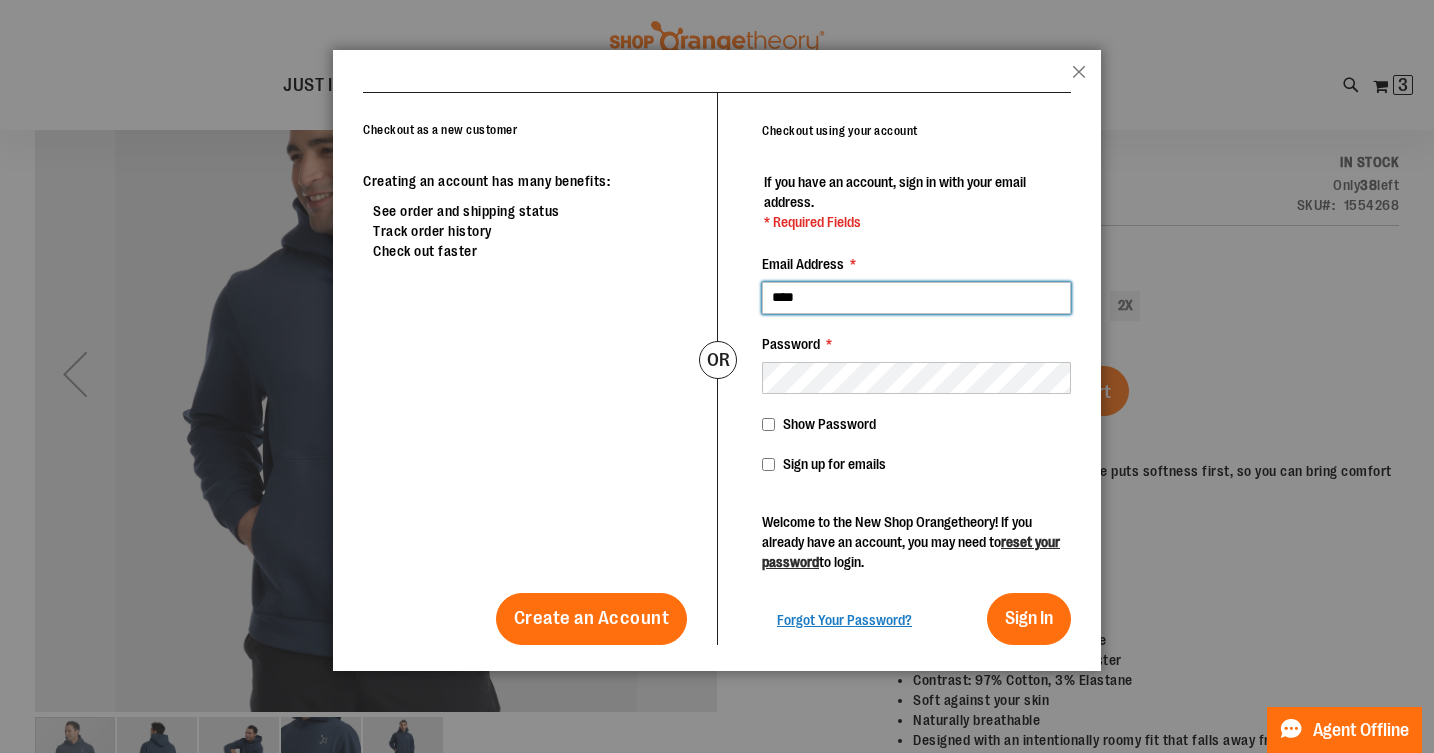 type on "**********" 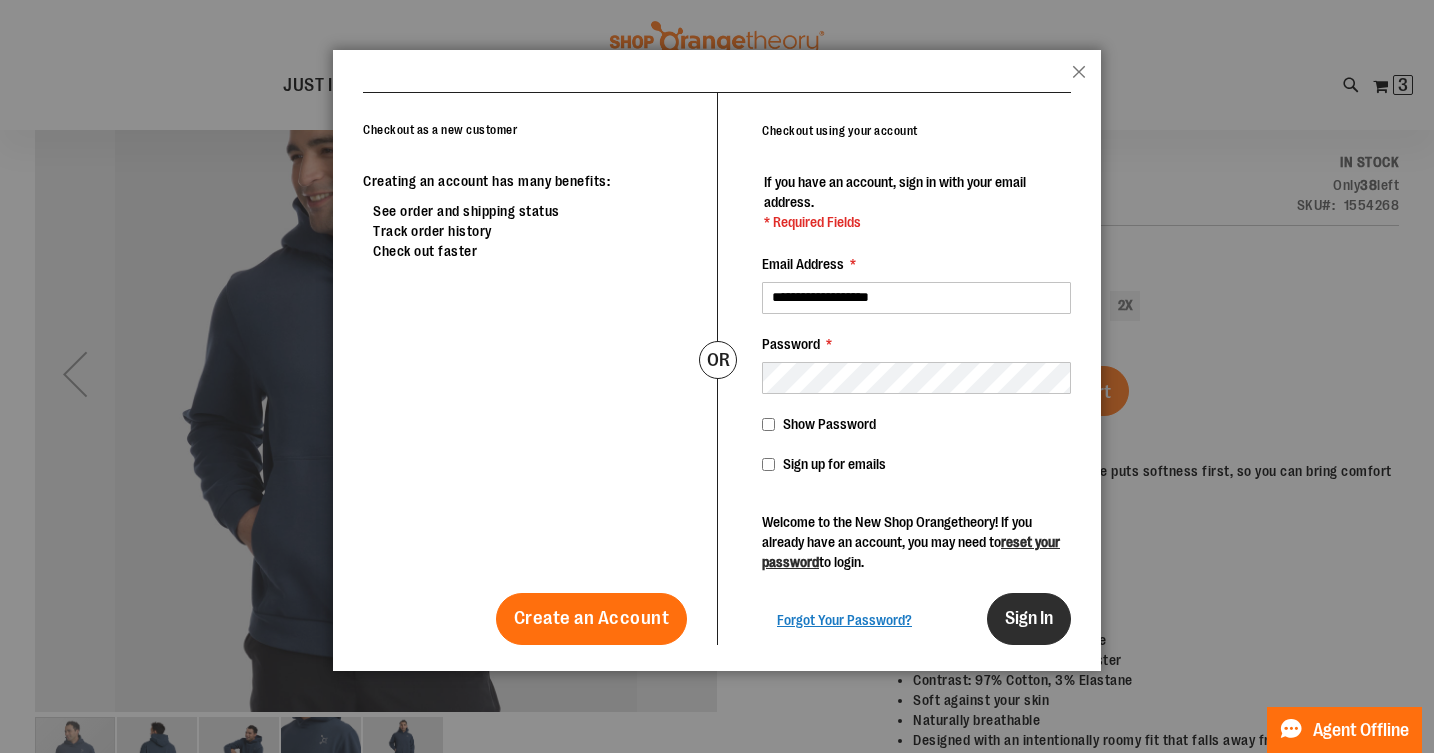 click on "Sign In" at bounding box center (1029, 619) 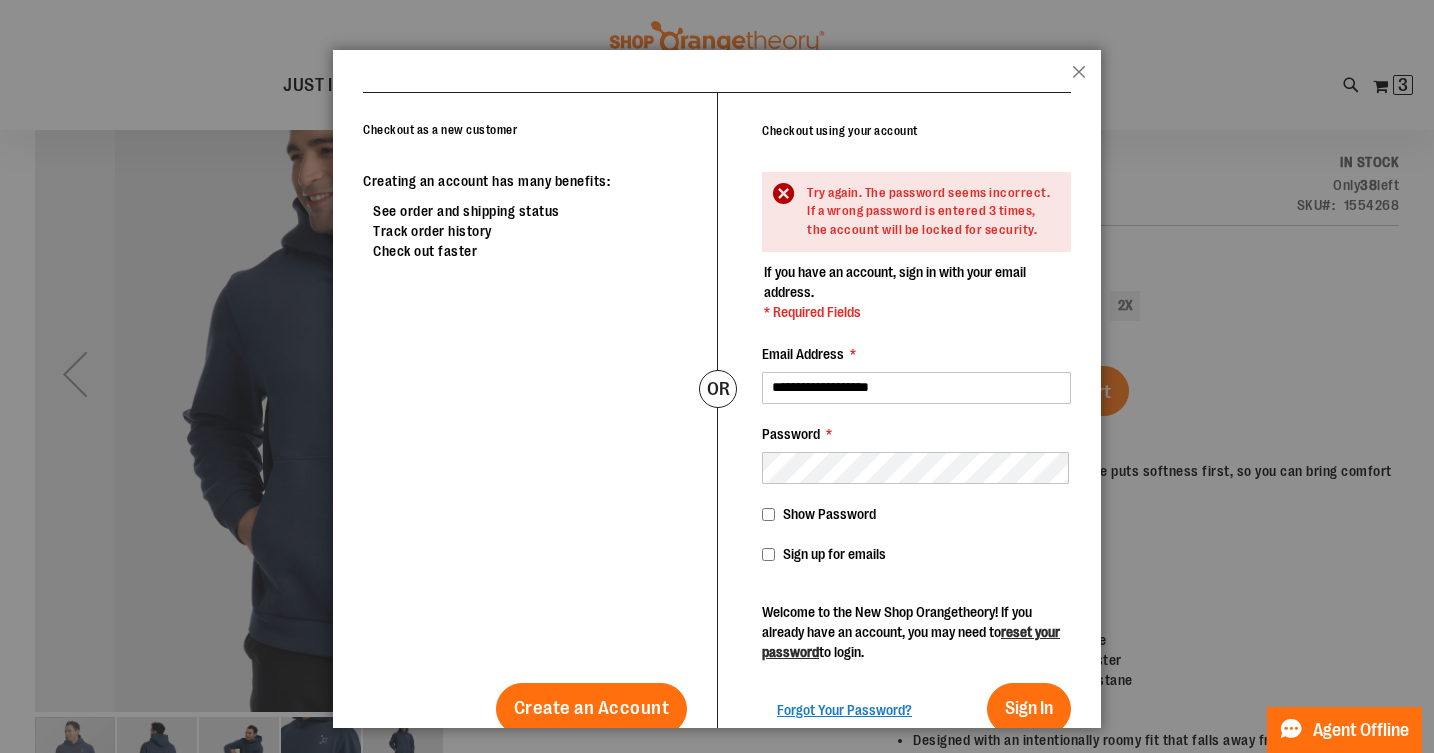 scroll, scrollTop: 34, scrollLeft: 0, axis: vertical 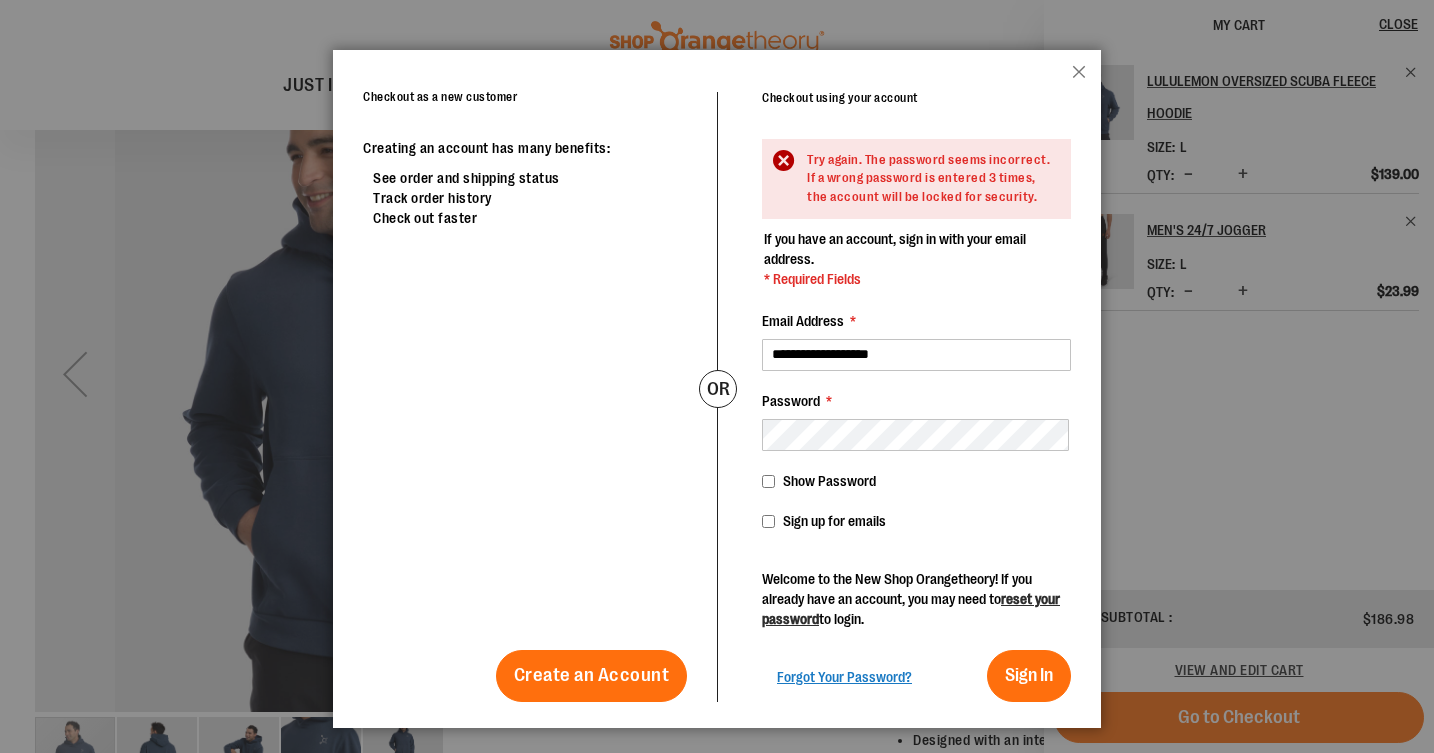 click on "Forgot Your Password?" at bounding box center (844, 672) 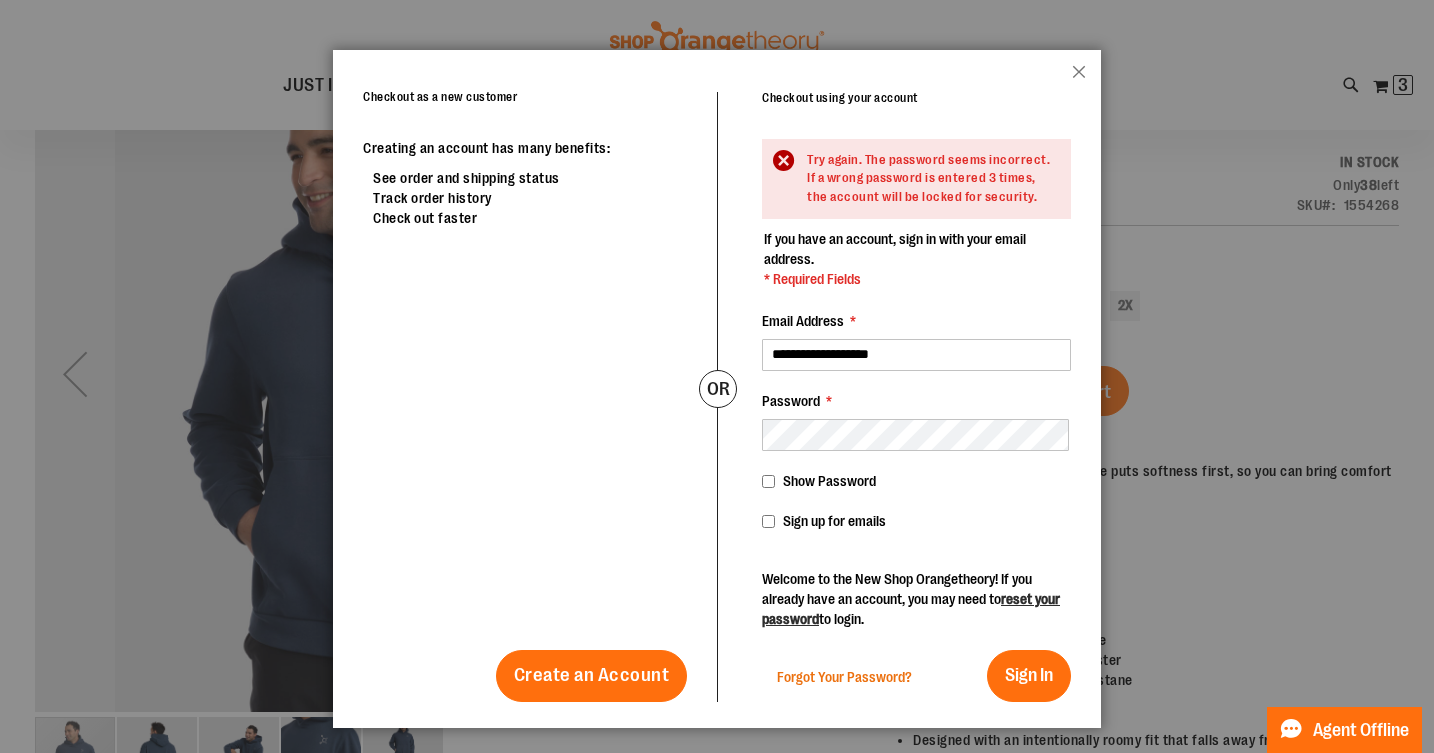 click on "Forgot Your Password?" at bounding box center [844, 677] 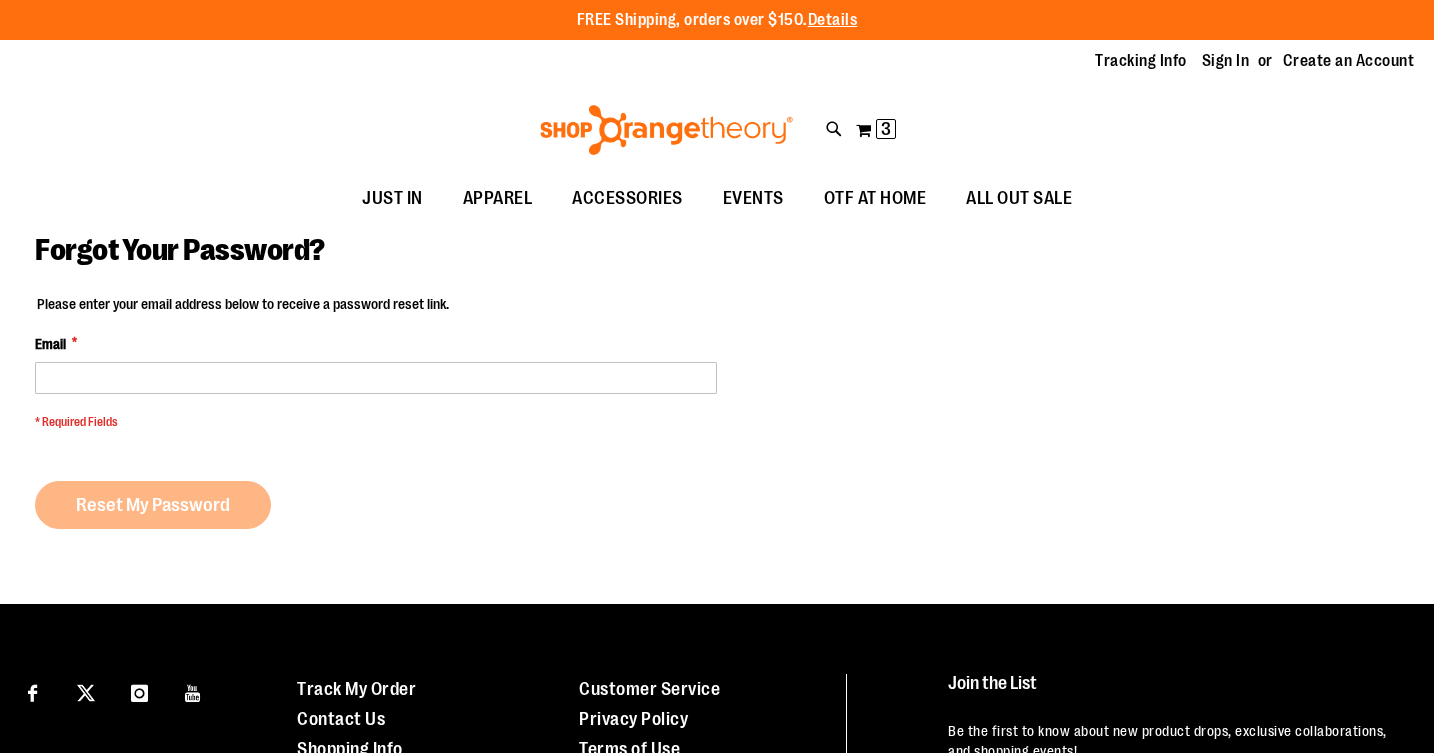 scroll, scrollTop: 0, scrollLeft: 0, axis: both 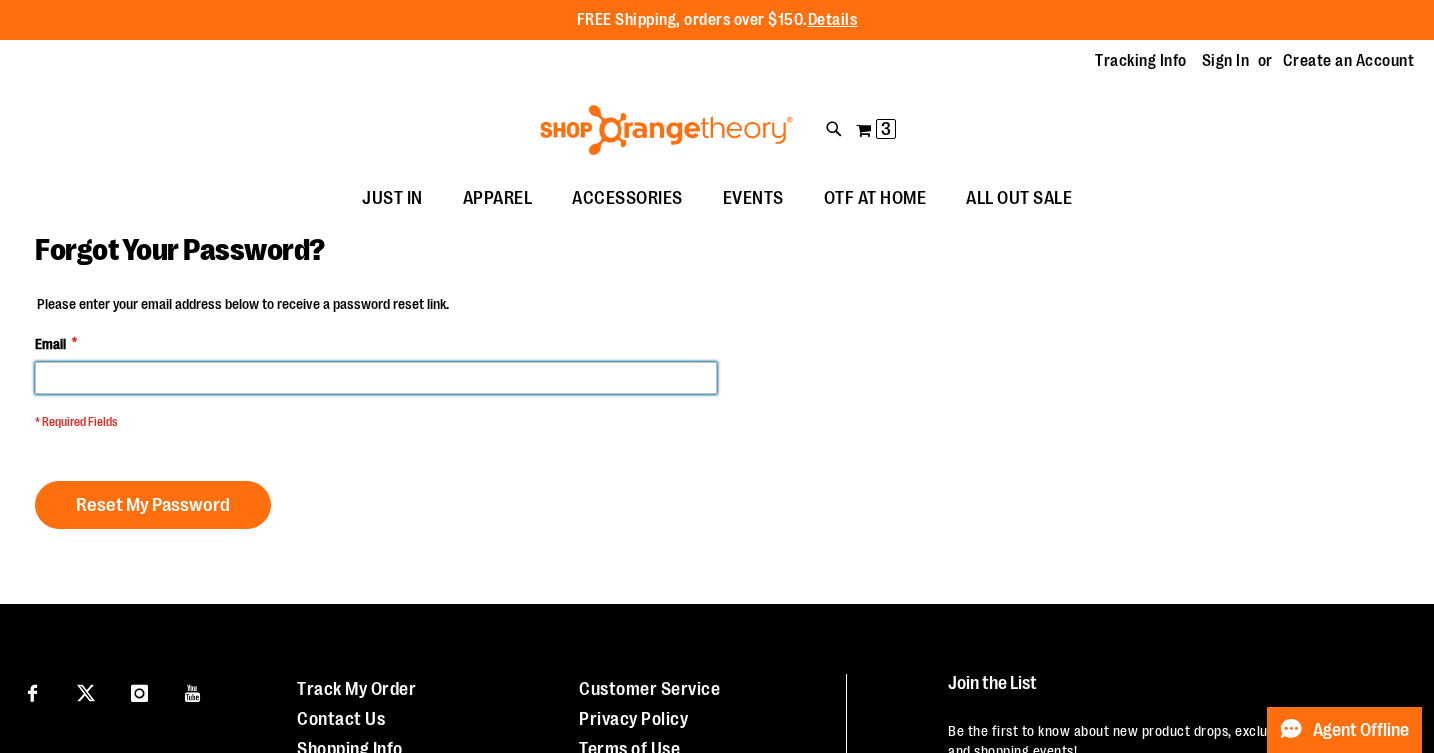 click on "Email *" at bounding box center [376, 378] 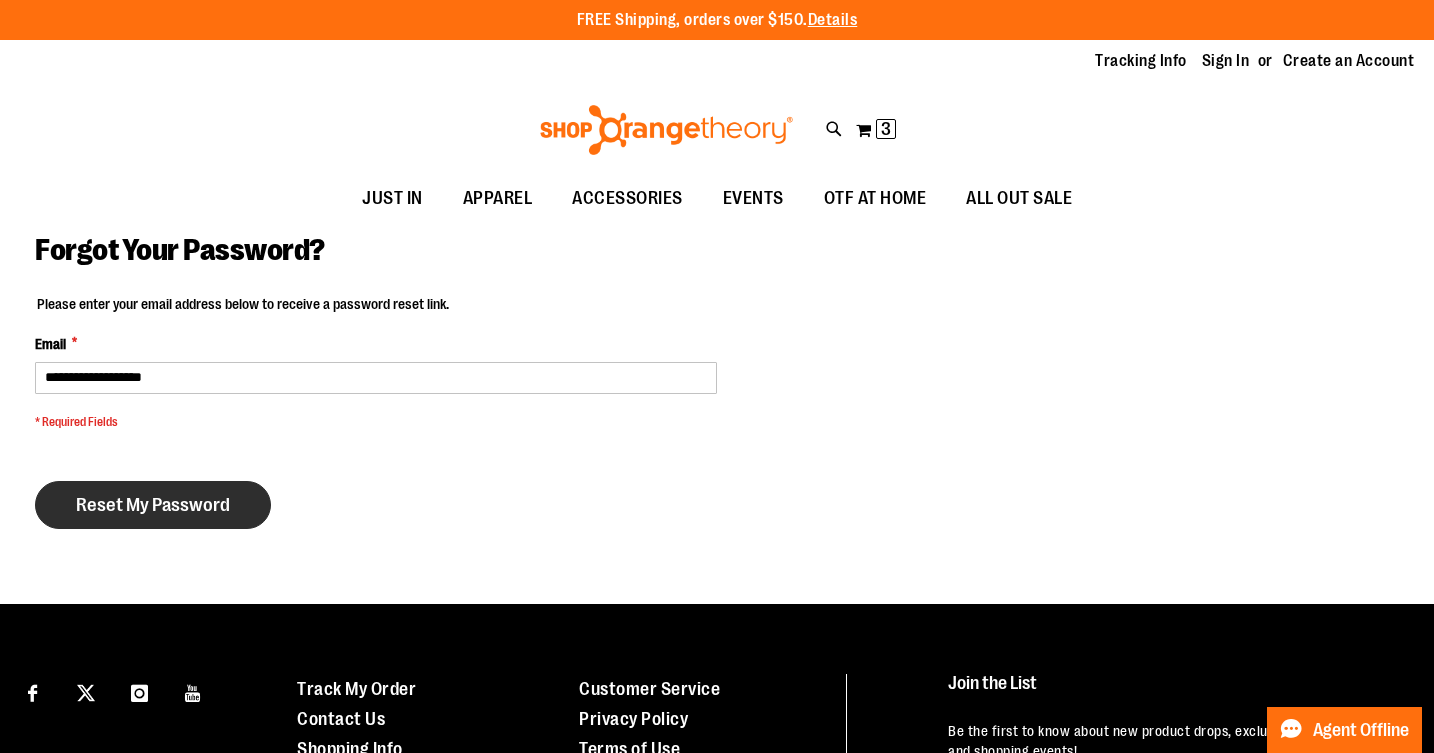 click on "Reset My Password" at bounding box center (153, 505) 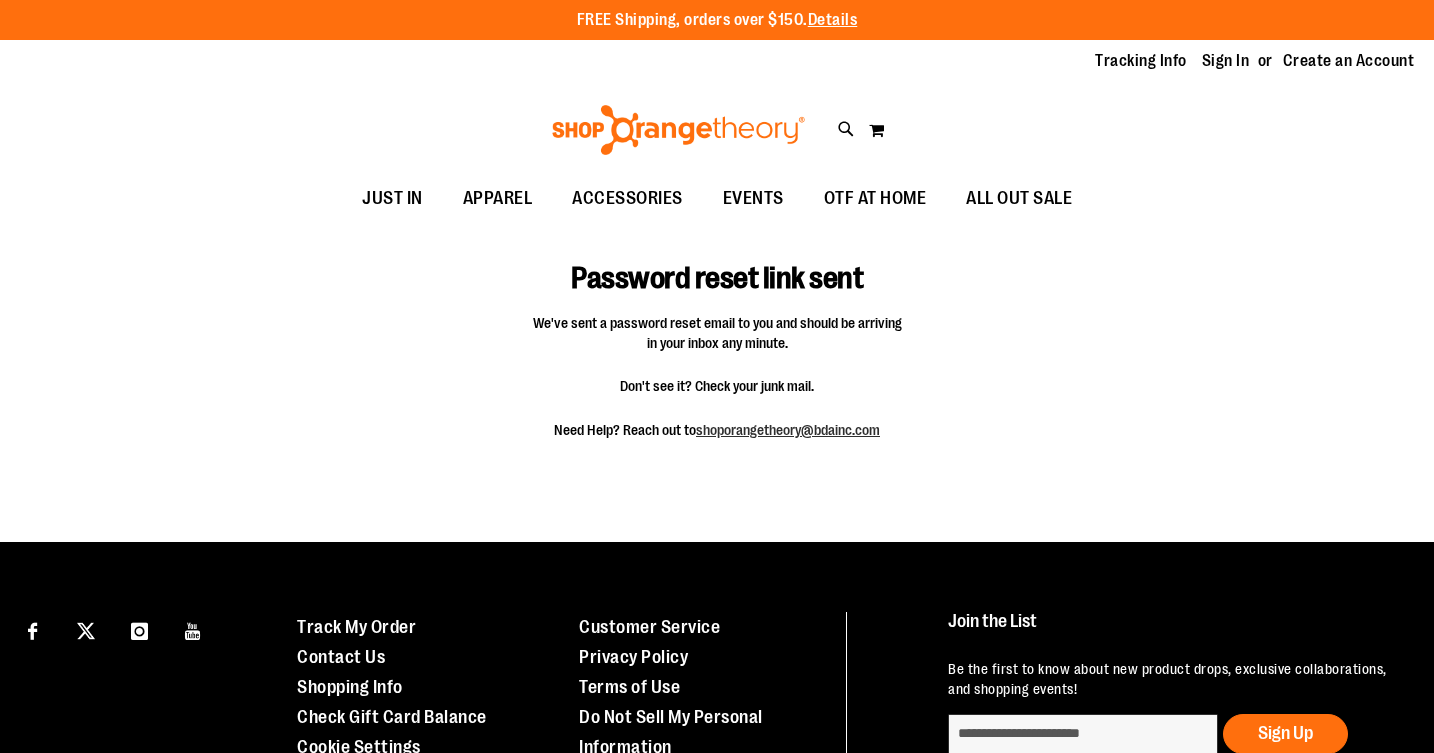 scroll, scrollTop: 0, scrollLeft: 0, axis: both 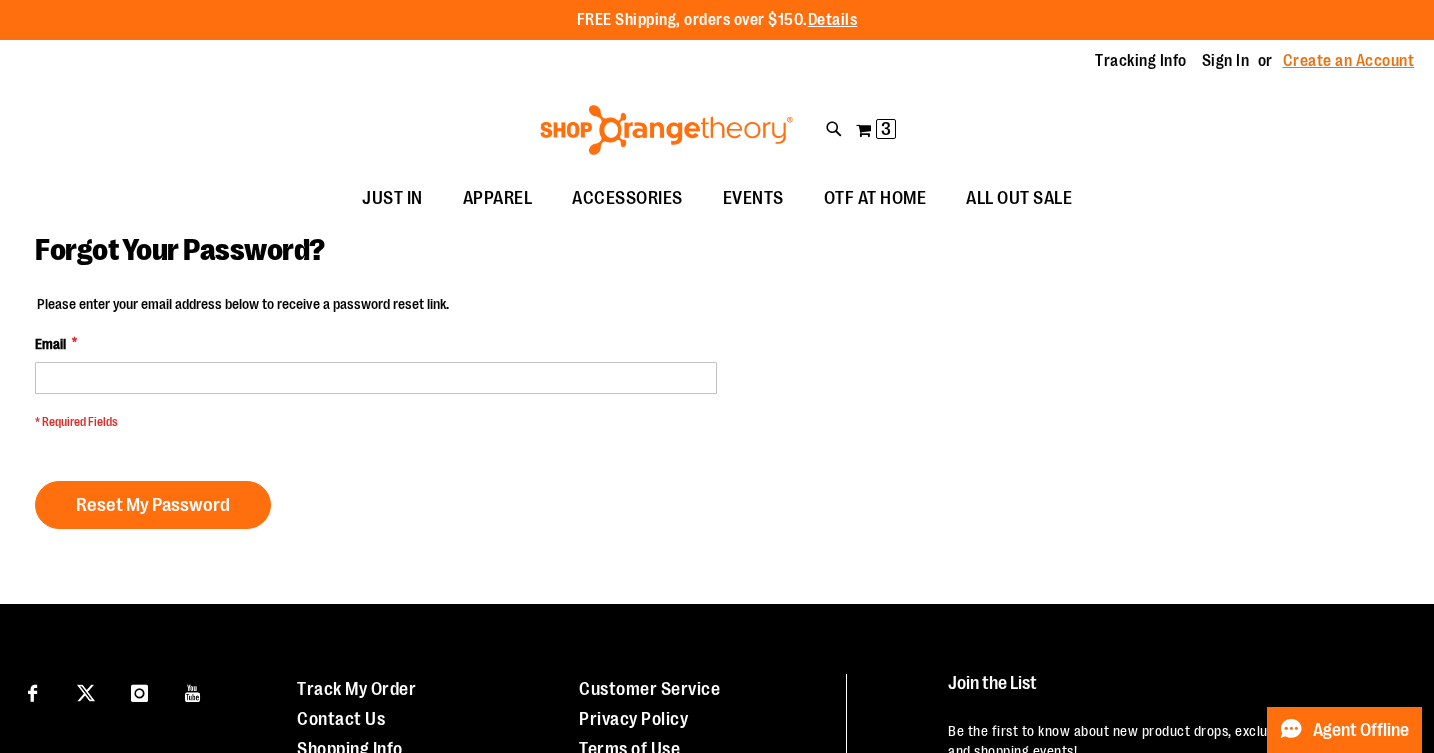 click on "Create an Account" at bounding box center (1349, 61) 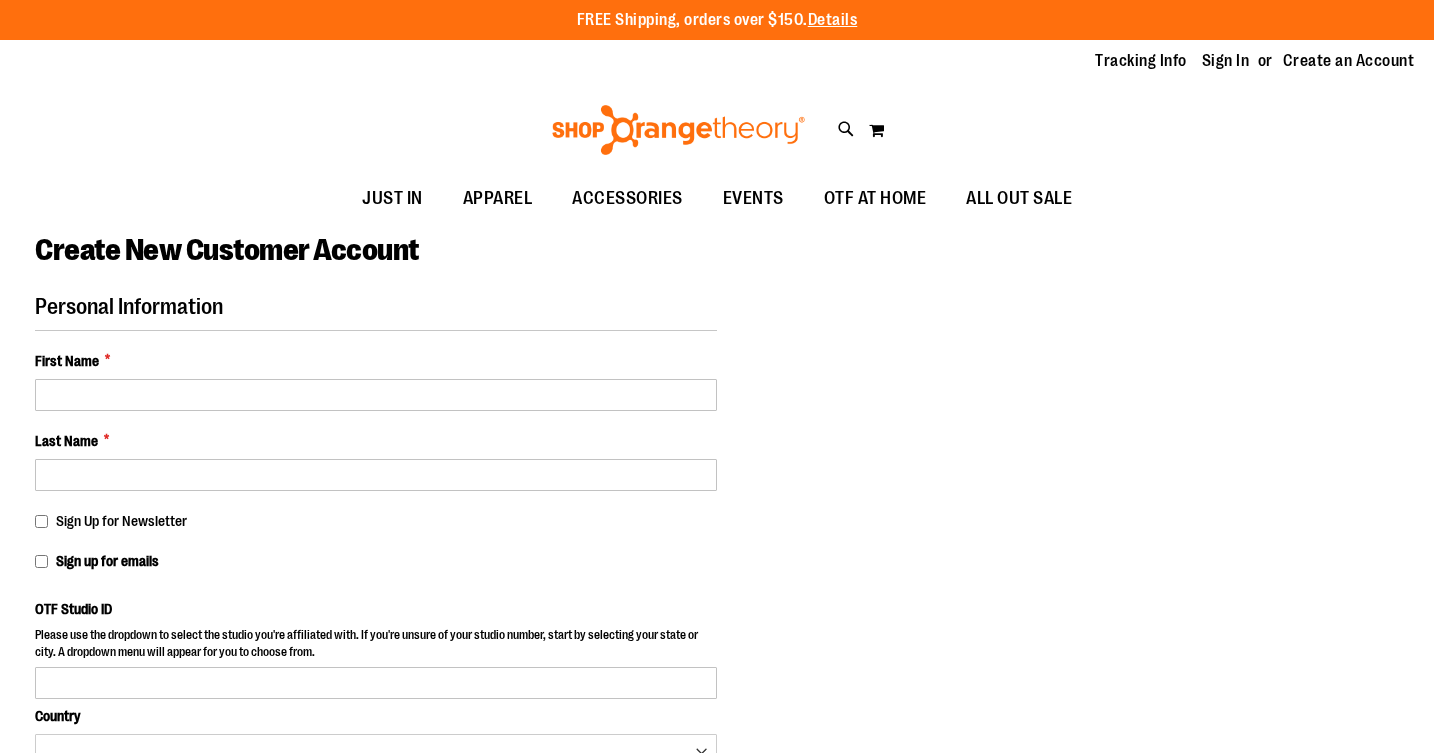 scroll, scrollTop: 0, scrollLeft: 0, axis: both 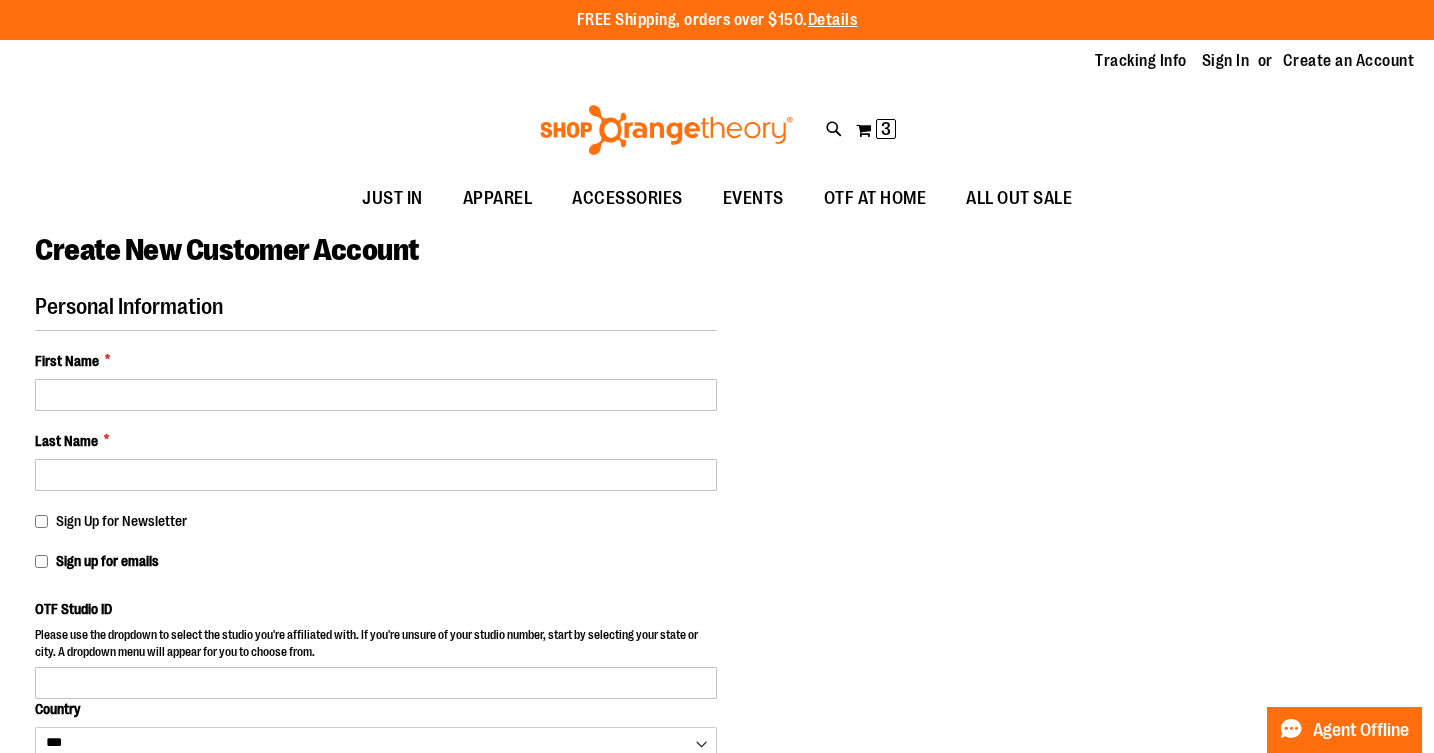 click on "First Name *" at bounding box center [376, 381] 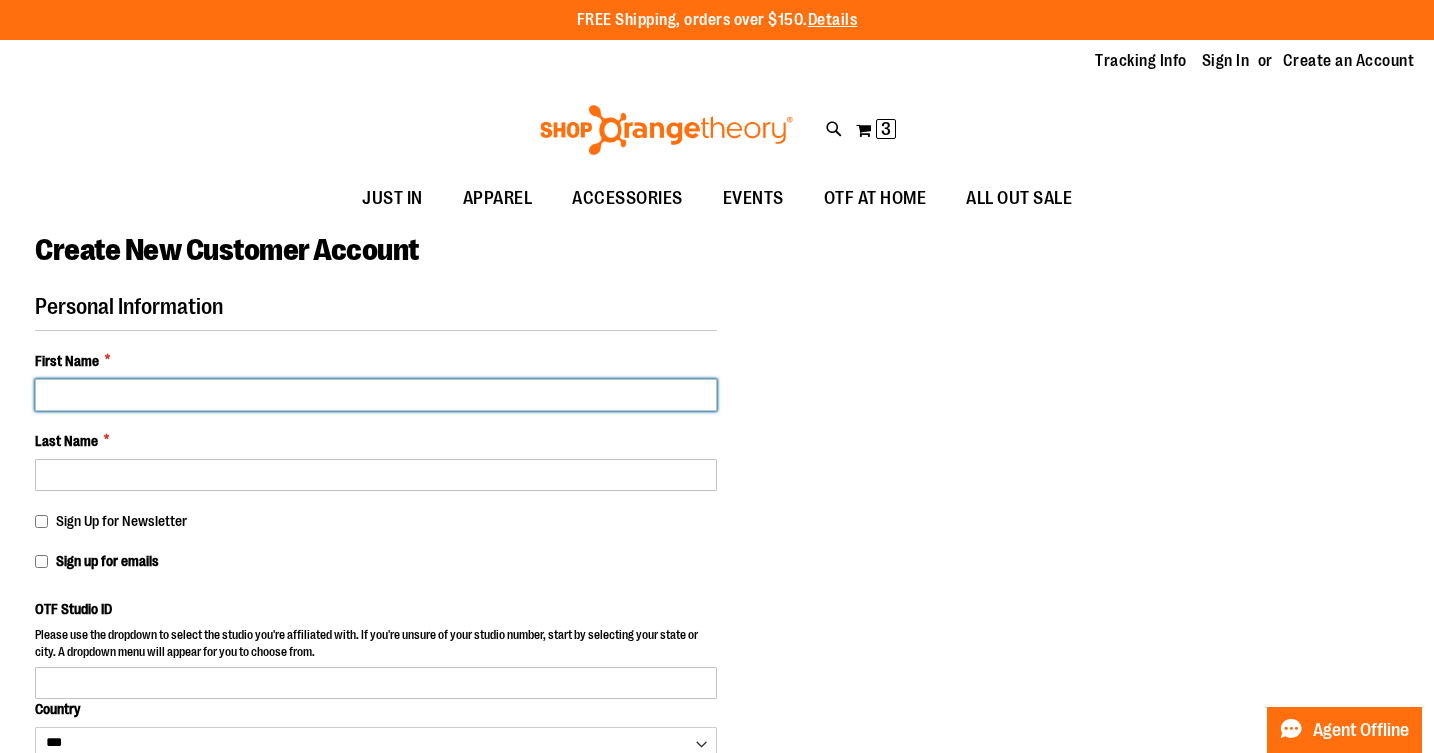 click on "First Name *" at bounding box center (376, 395) 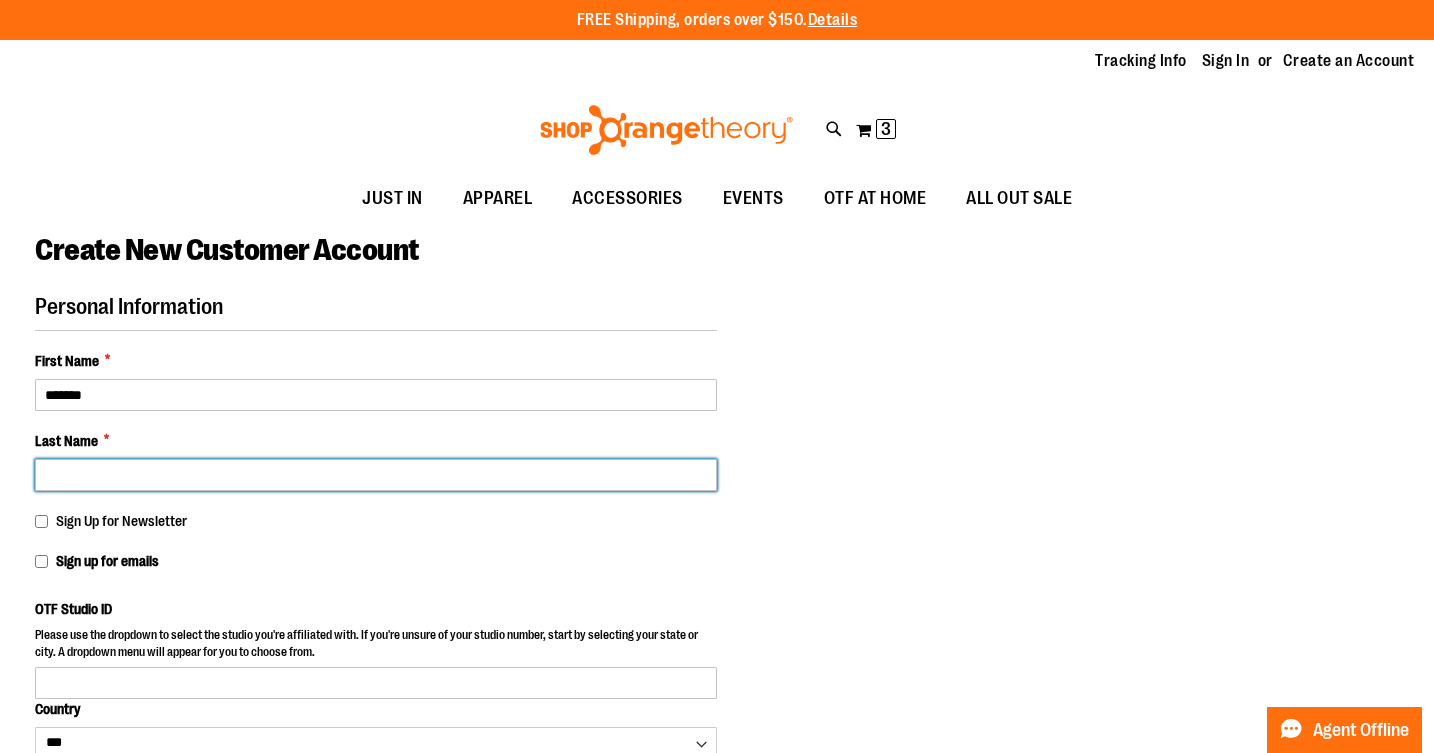type on "******" 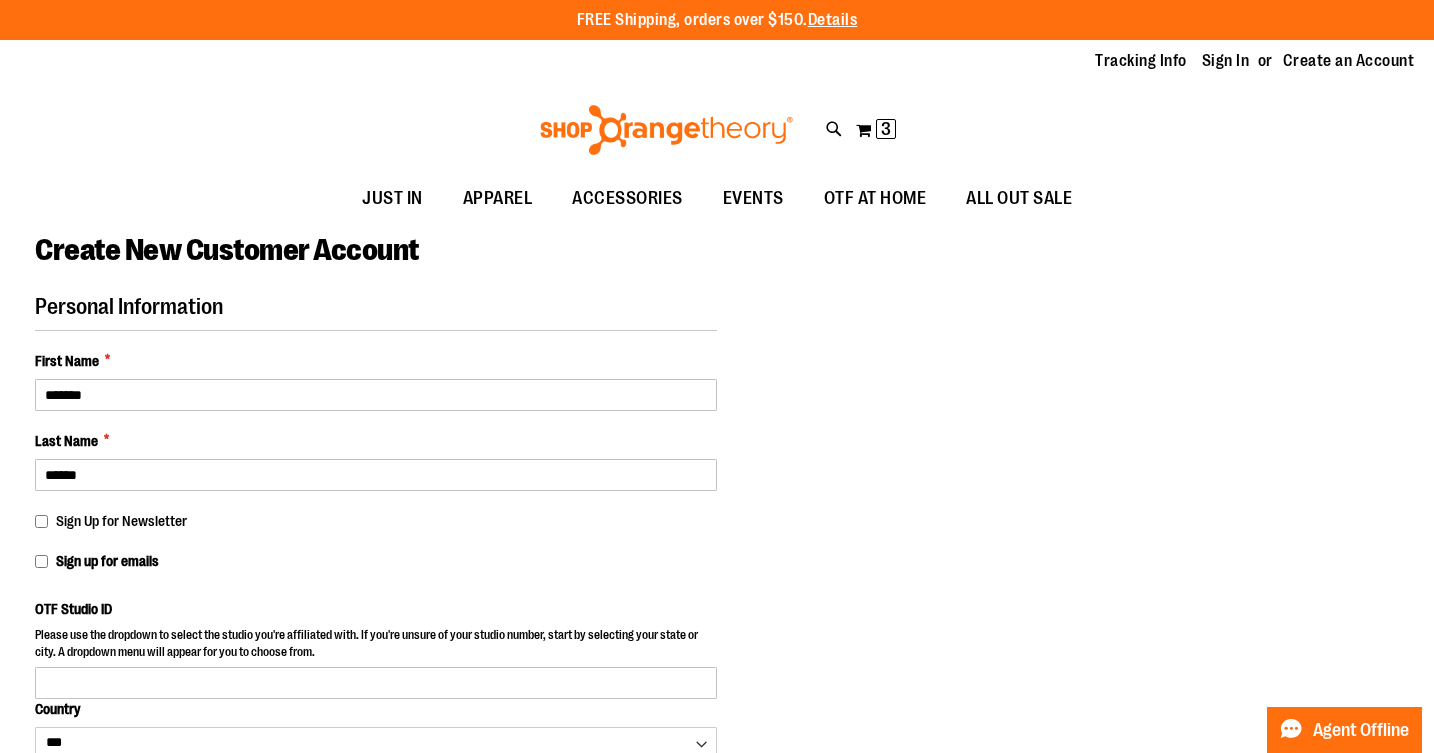 type on "**********" 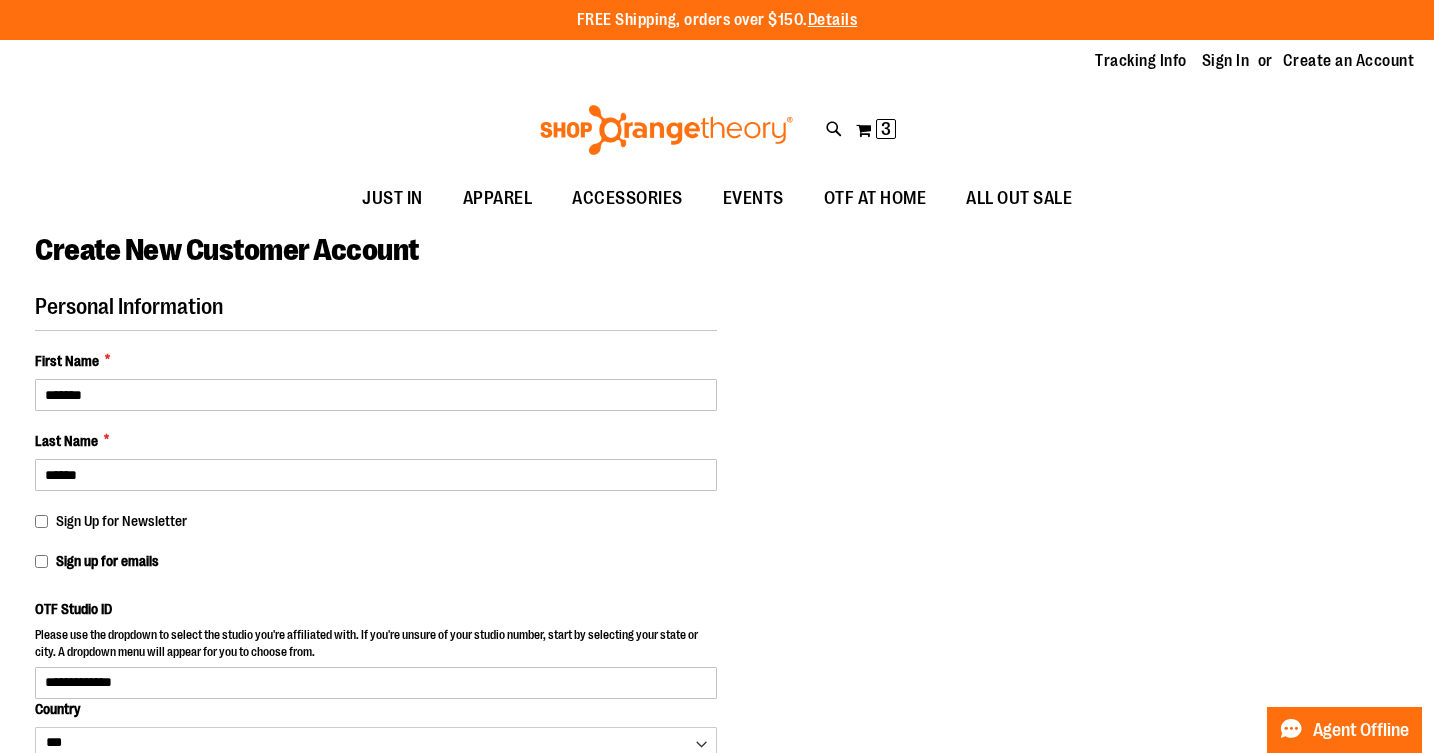 select on "*****" 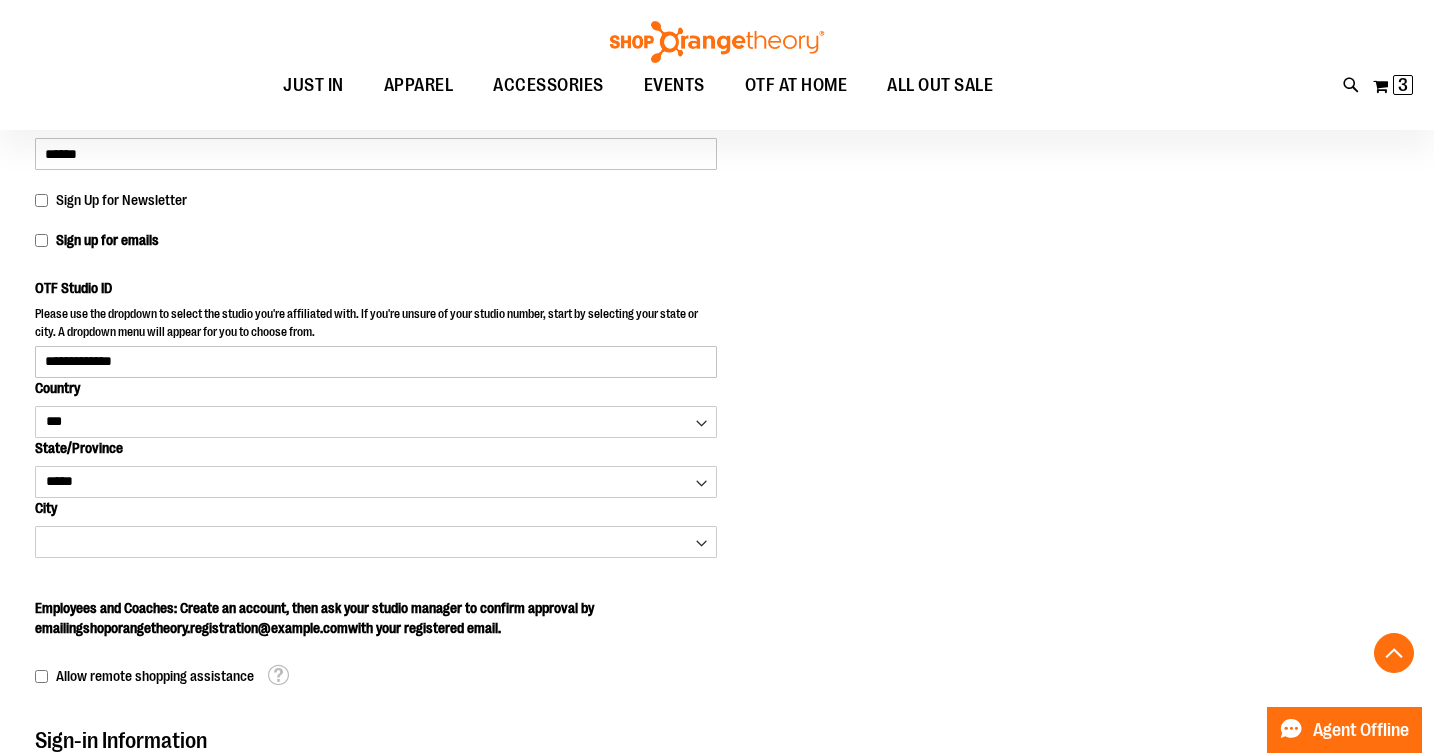 scroll, scrollTop: 321, scrollLeft: 0, axis: vertical 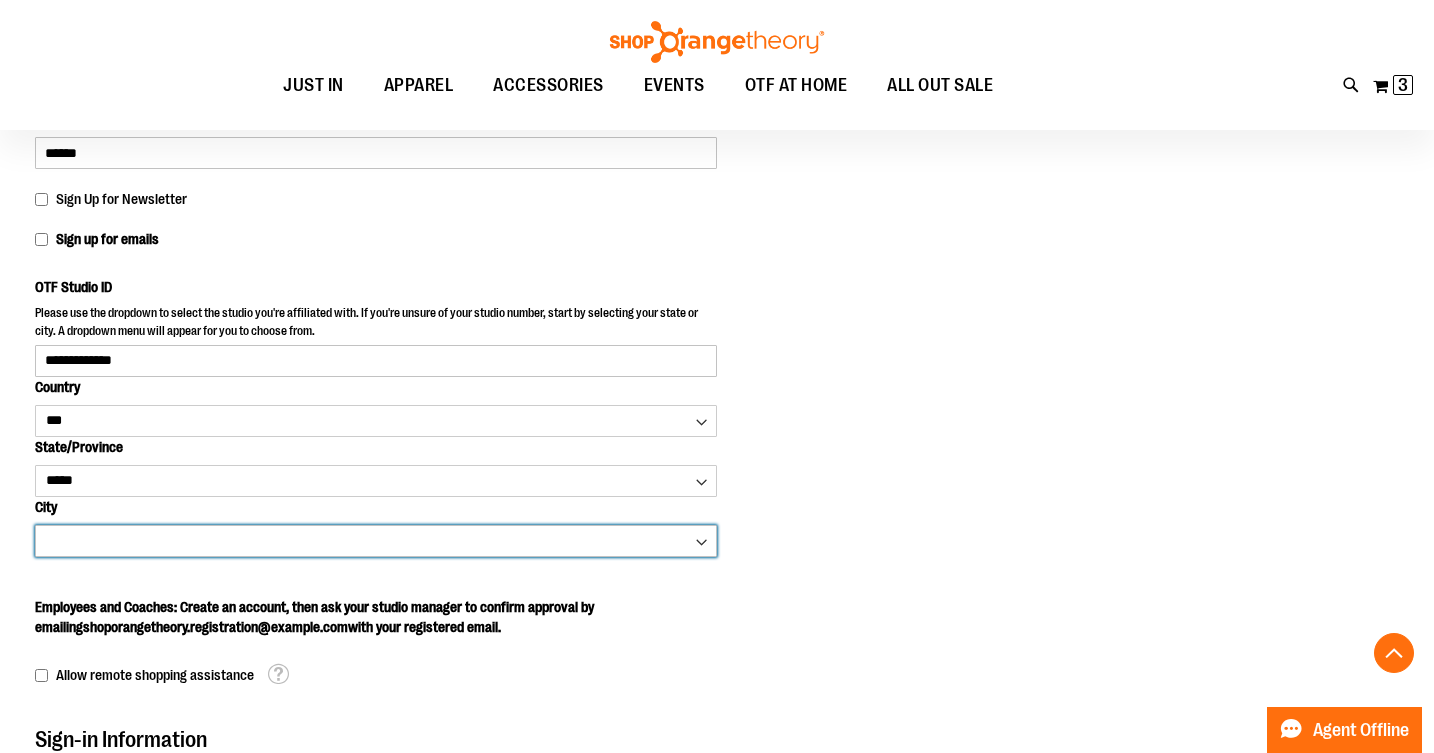 click on "**********" at bounding box center (376, 541) 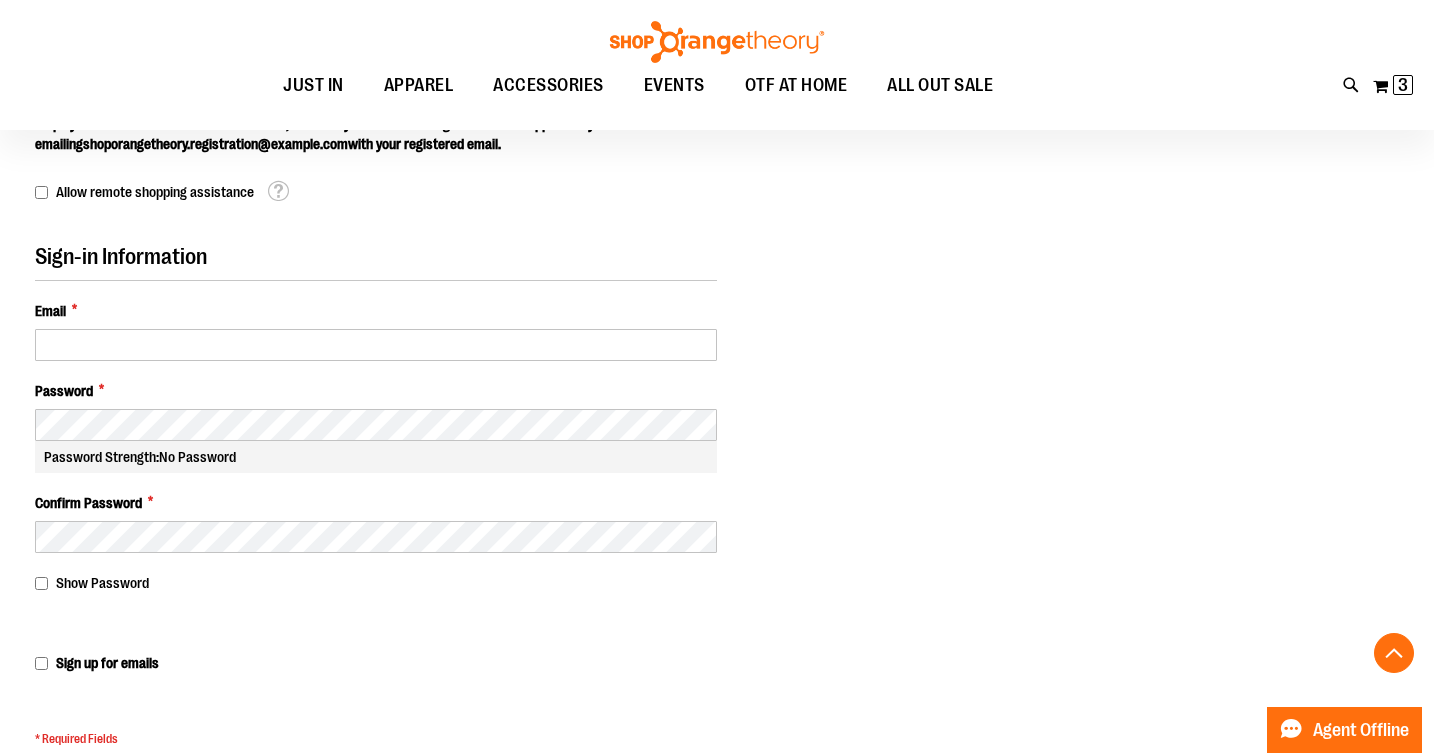 scroll, scrollTop: 876, scrollLeft: 0, axis: vertical 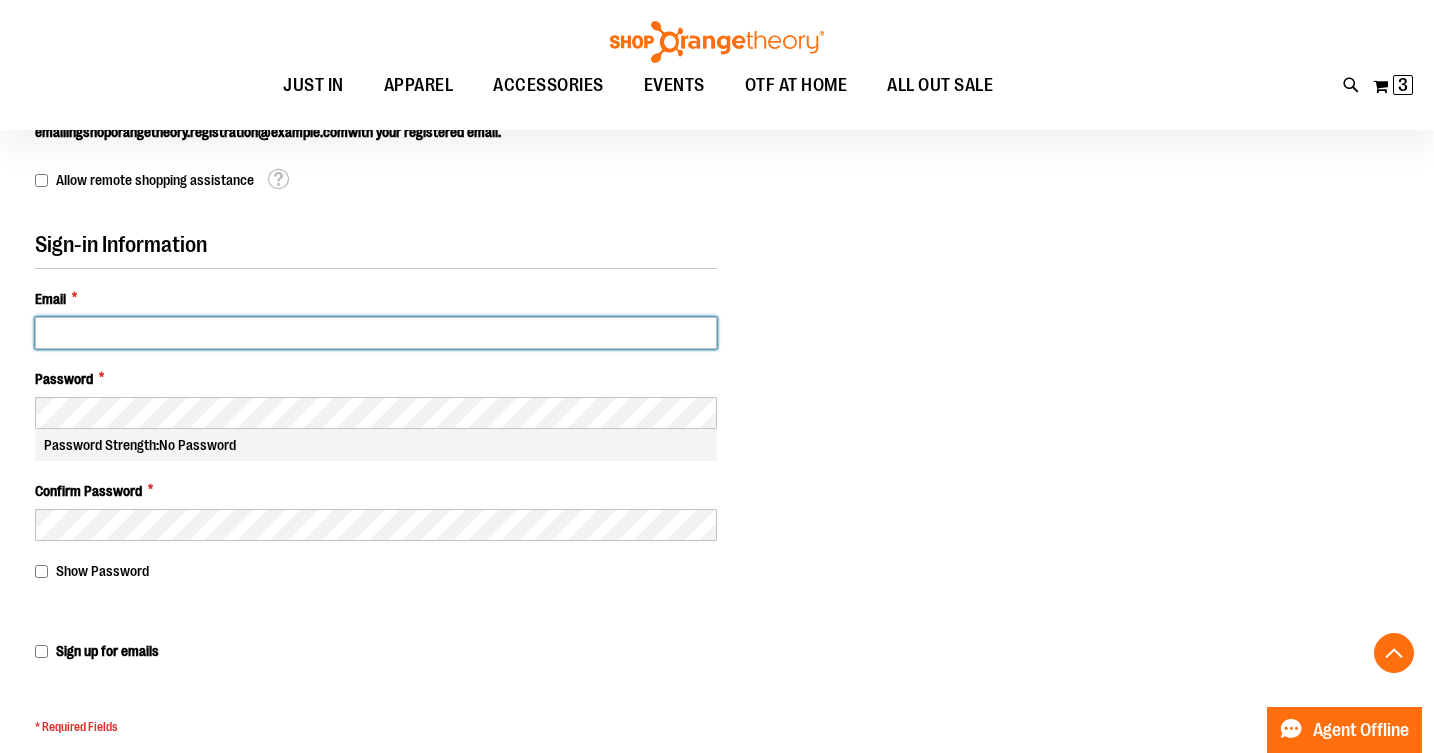 click on "Email
*" at bounding box center (376, 333) 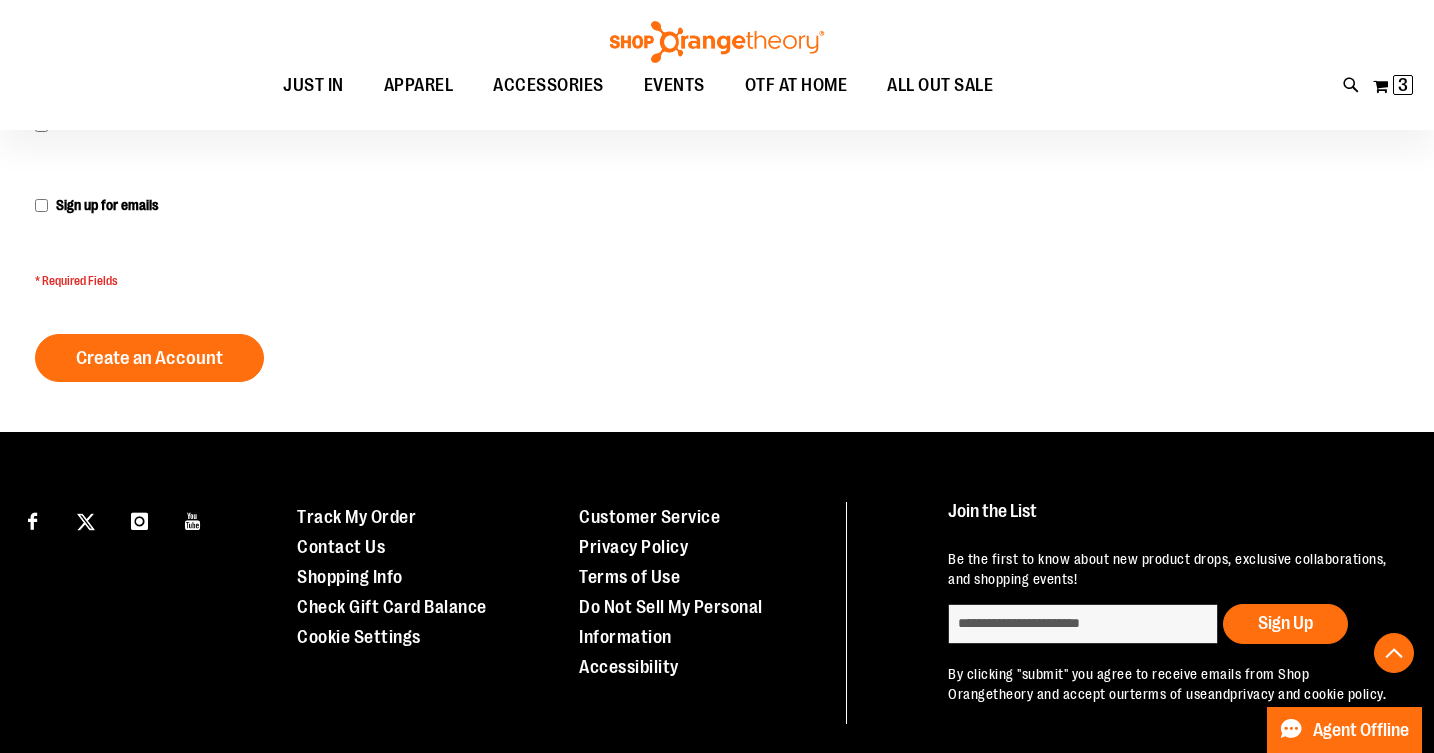 scroll, scrollTop: 1297, scrollLeft: 0, axis: vertical 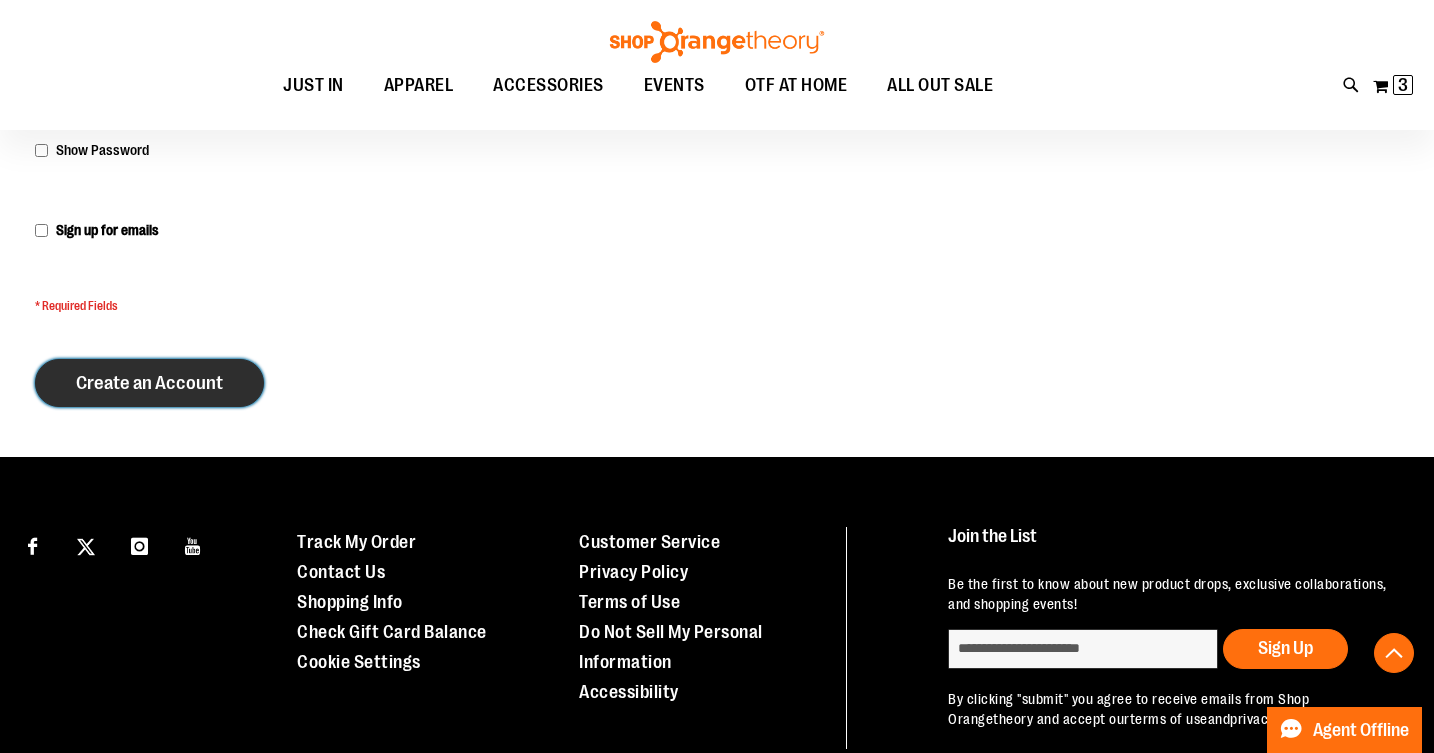 click on "Create an Account" at bounding box center (149, 383) 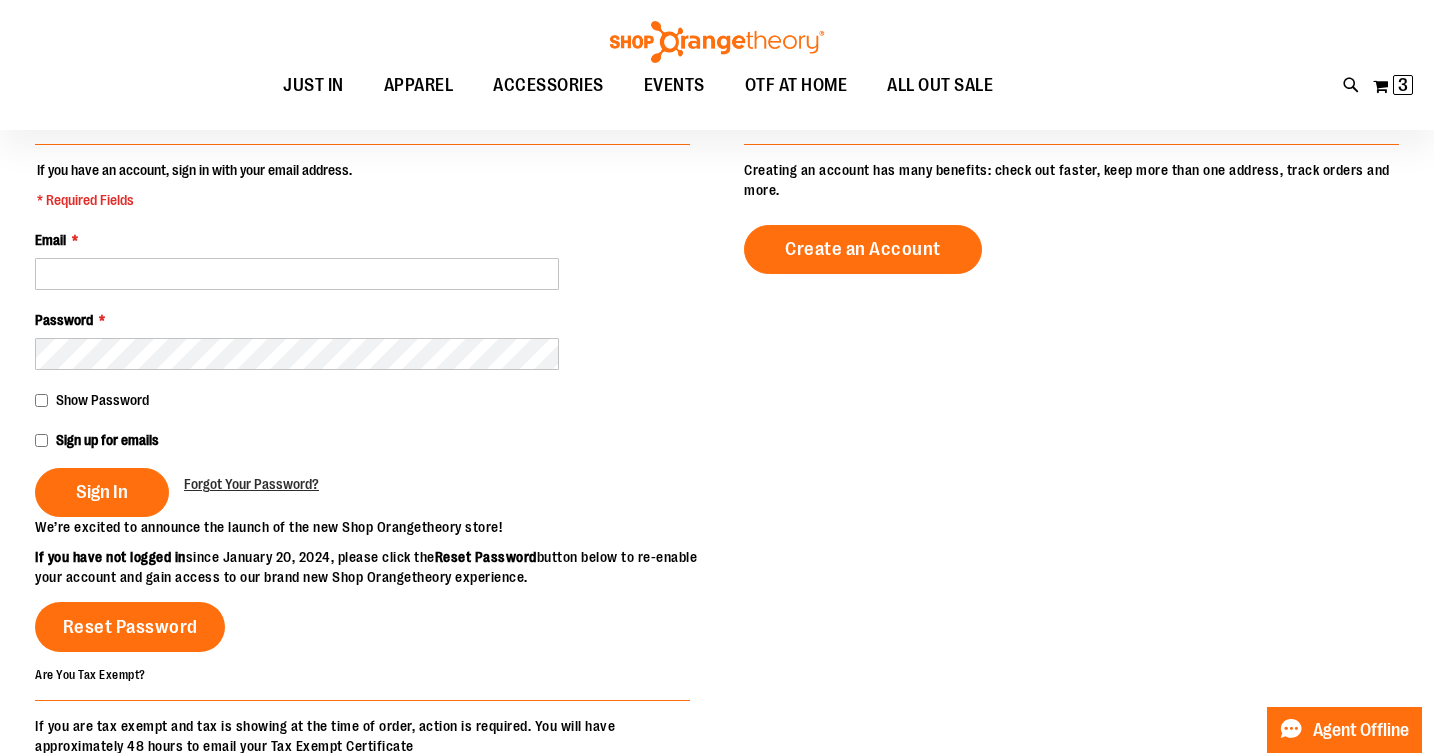 scroll, scrollTop: 244, scrollLeft: 0, axis: vertical 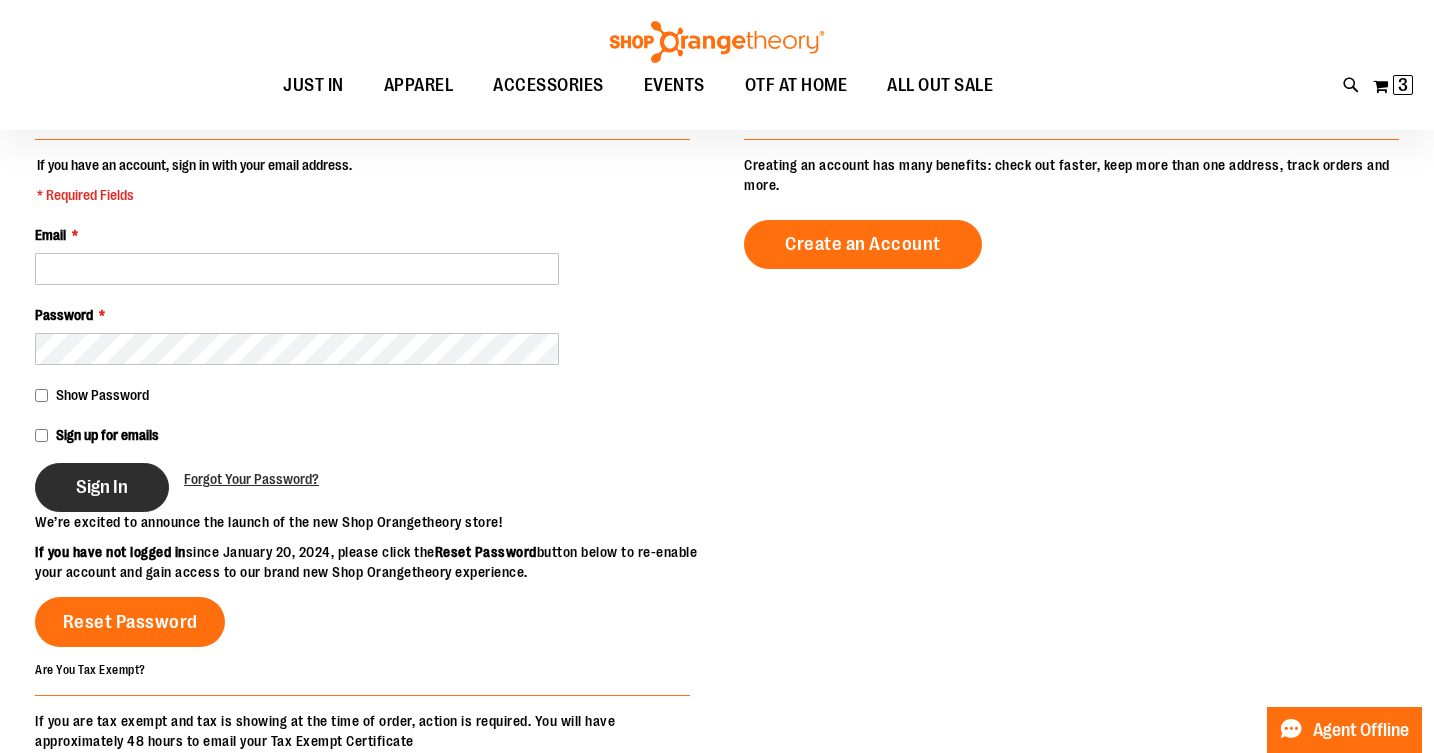 type on "**********" 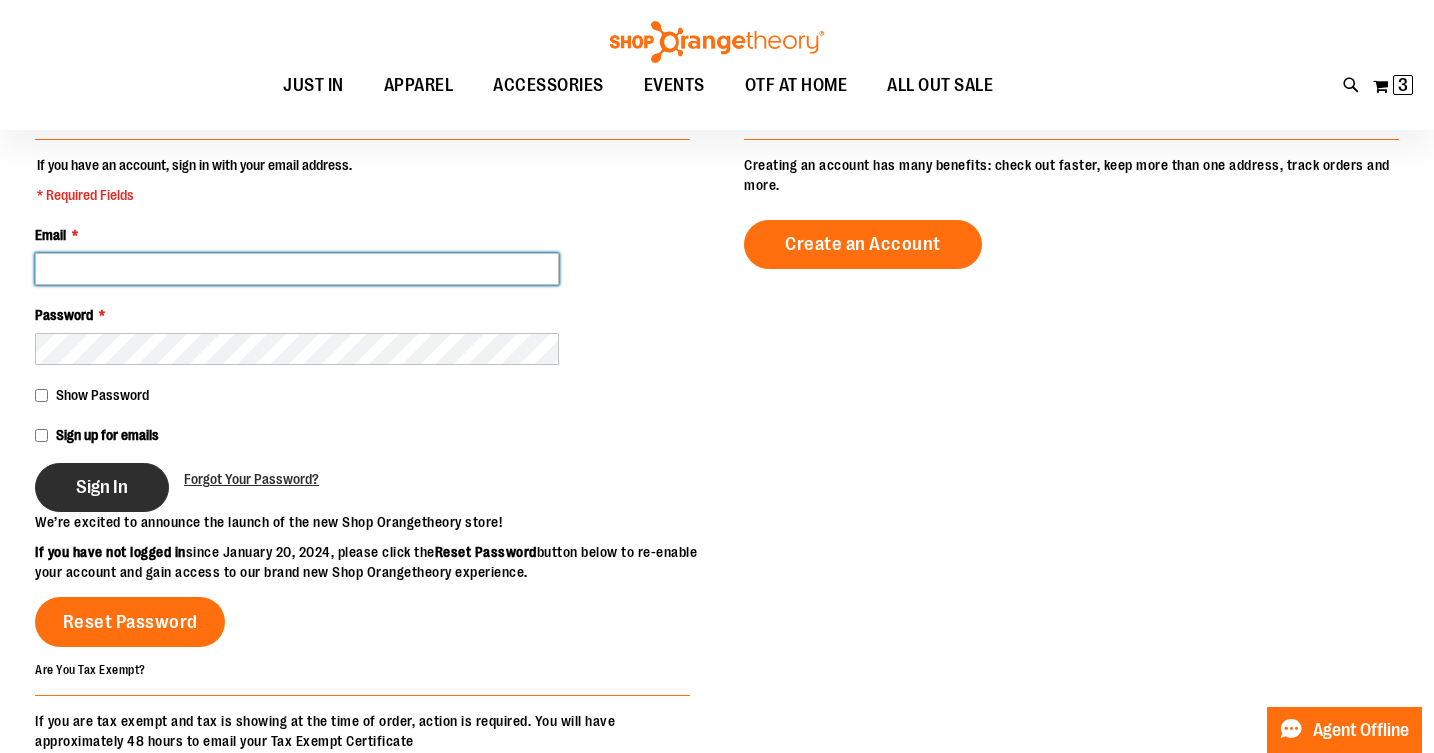 type on "**********" 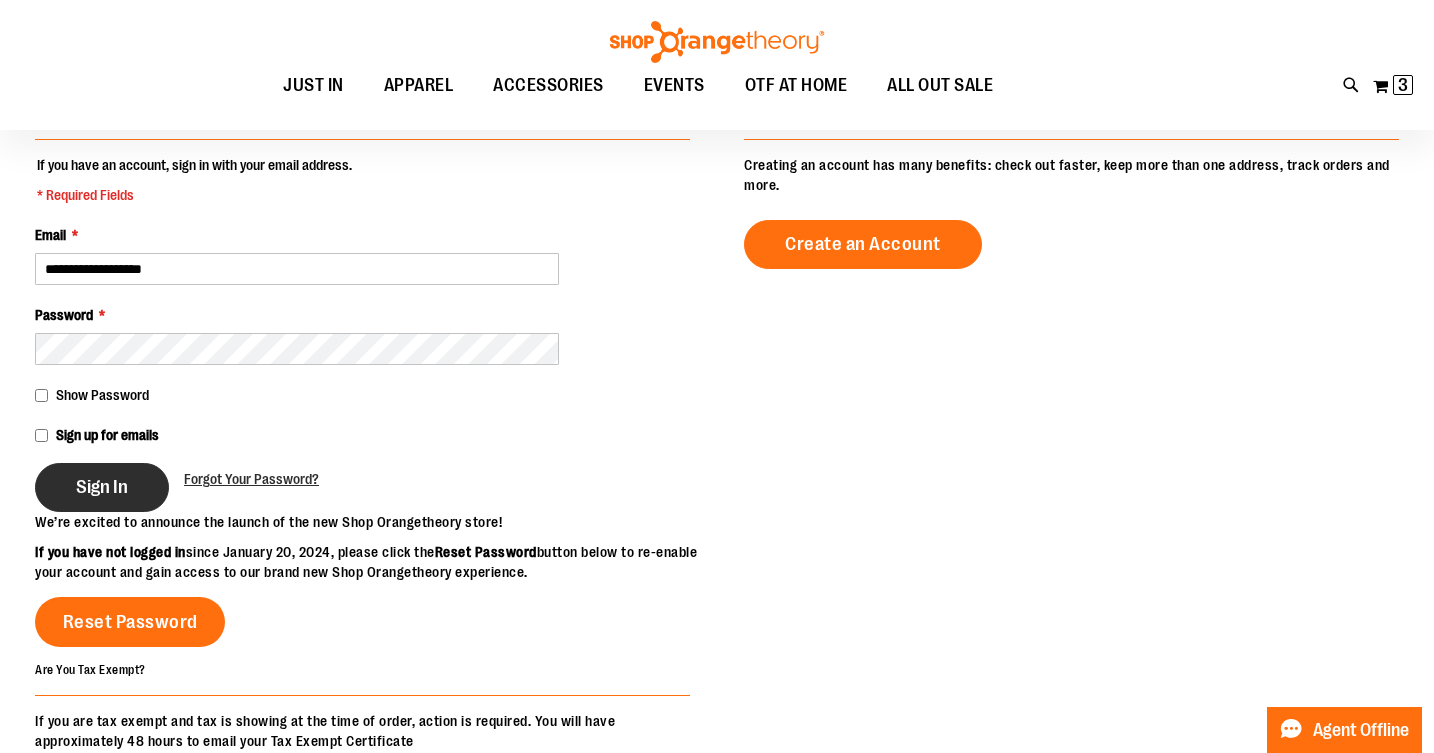 click on "Sign In" at bounding box center (102, 487) 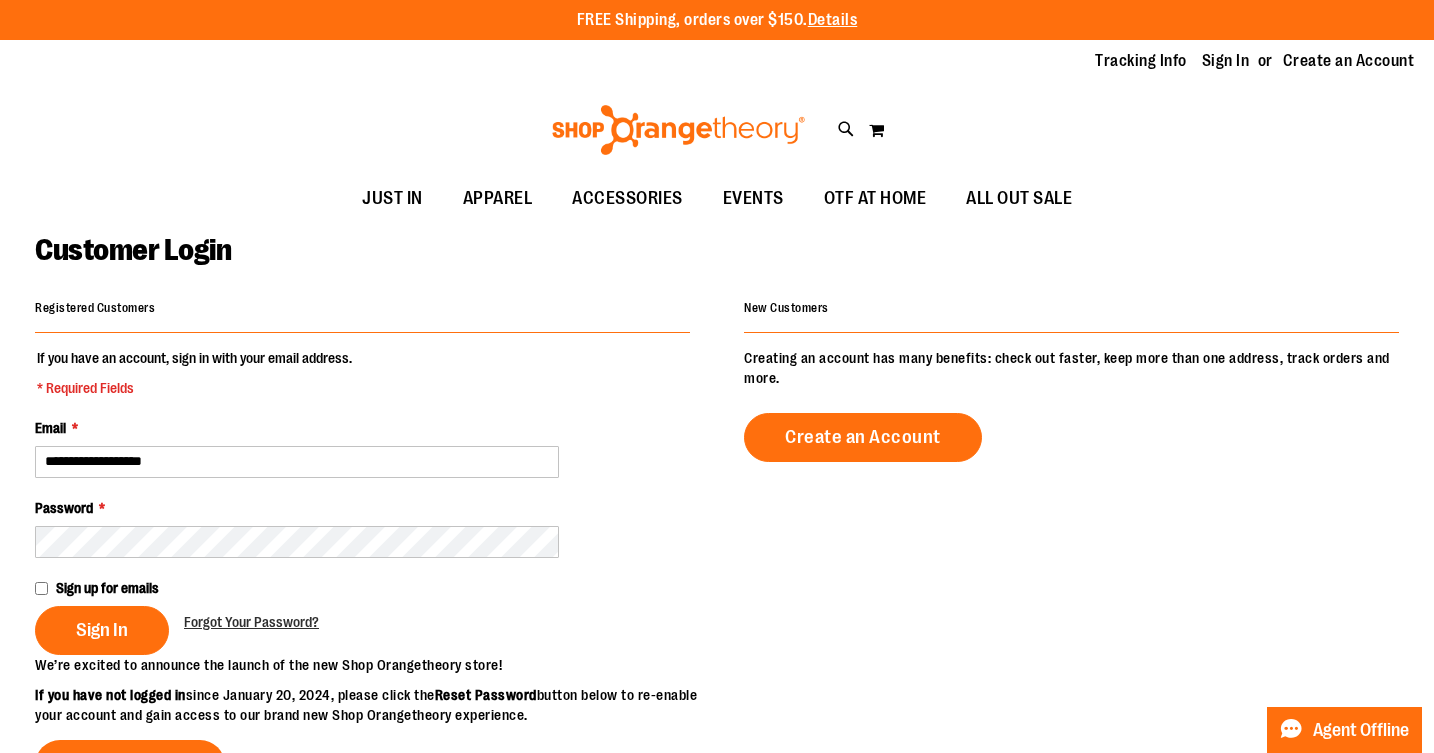 scroll, scrollTop: 0, scrollLeft: 0, axis: both 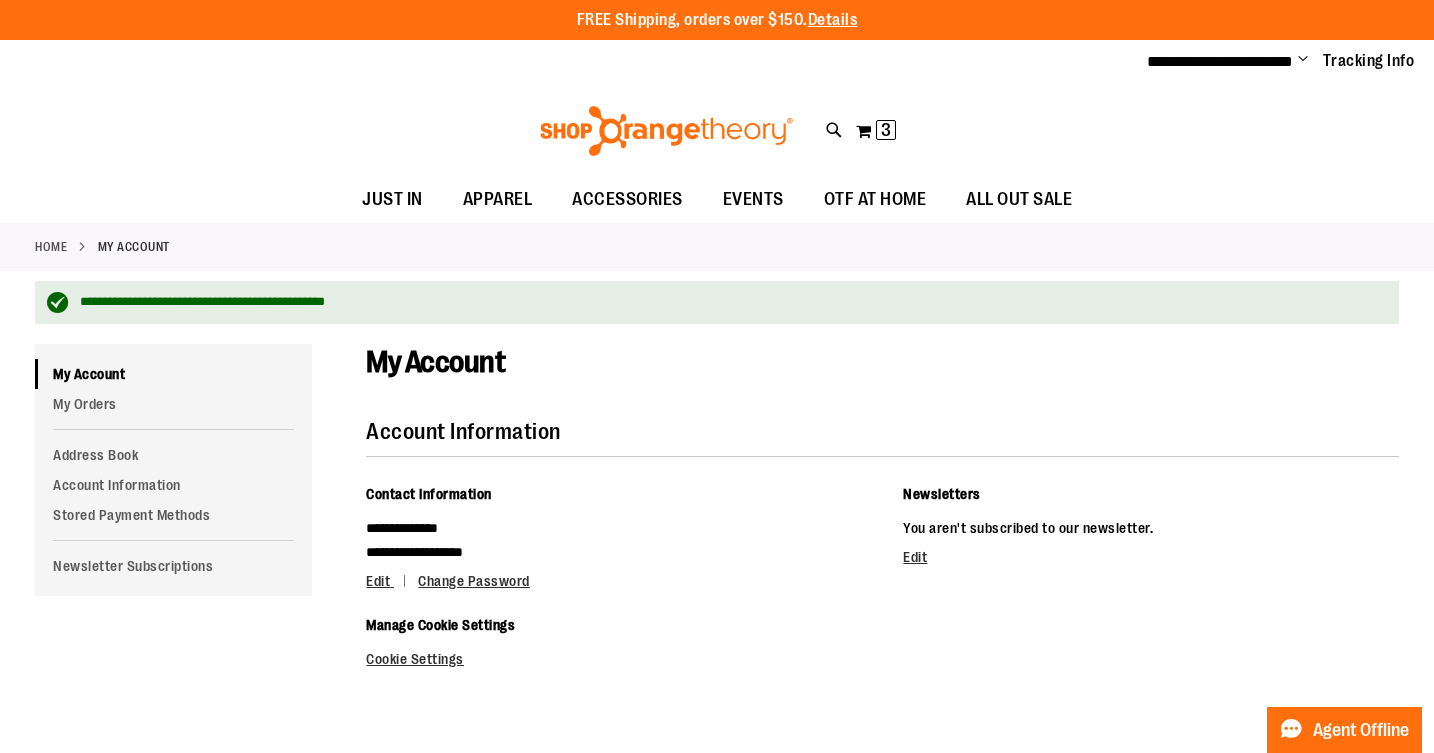 type on "**********" 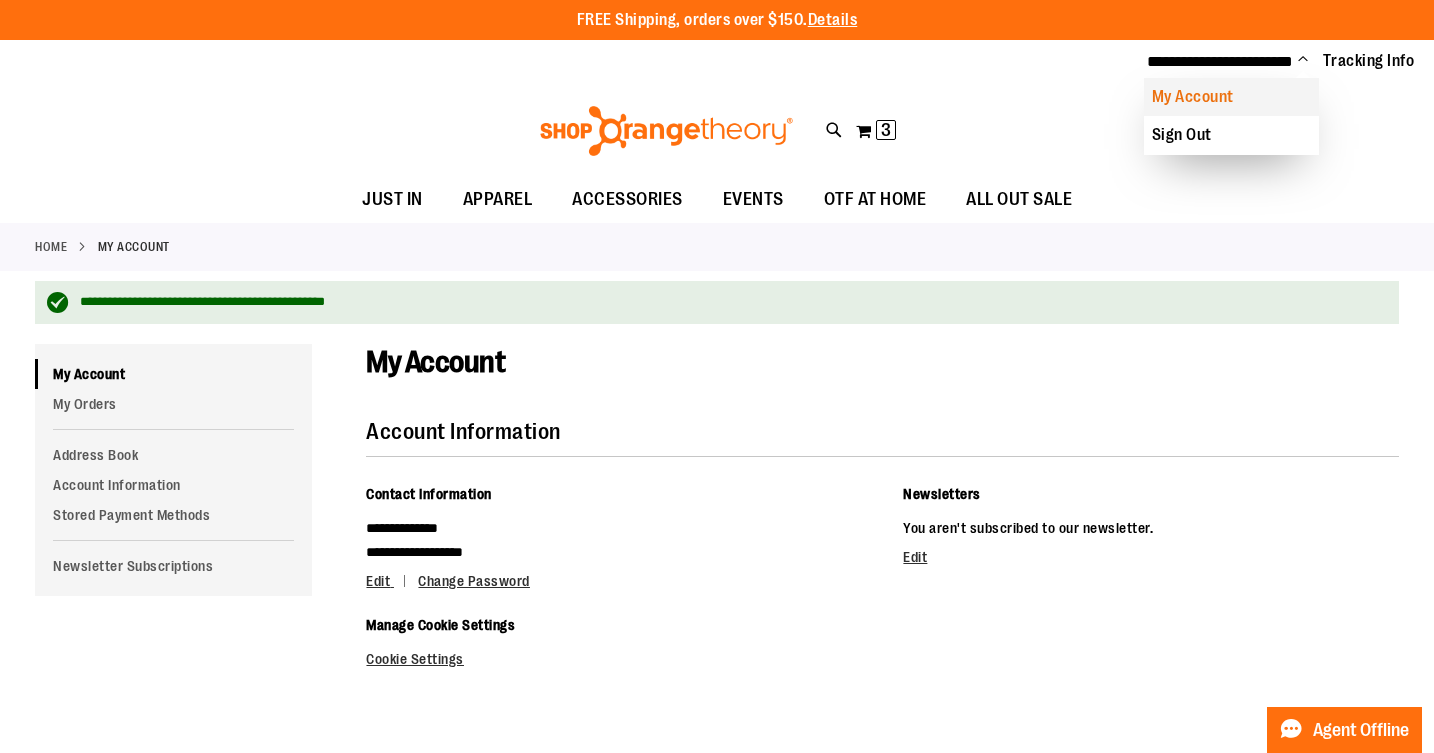 click on "My Account" at bounding box center [1231, 97] 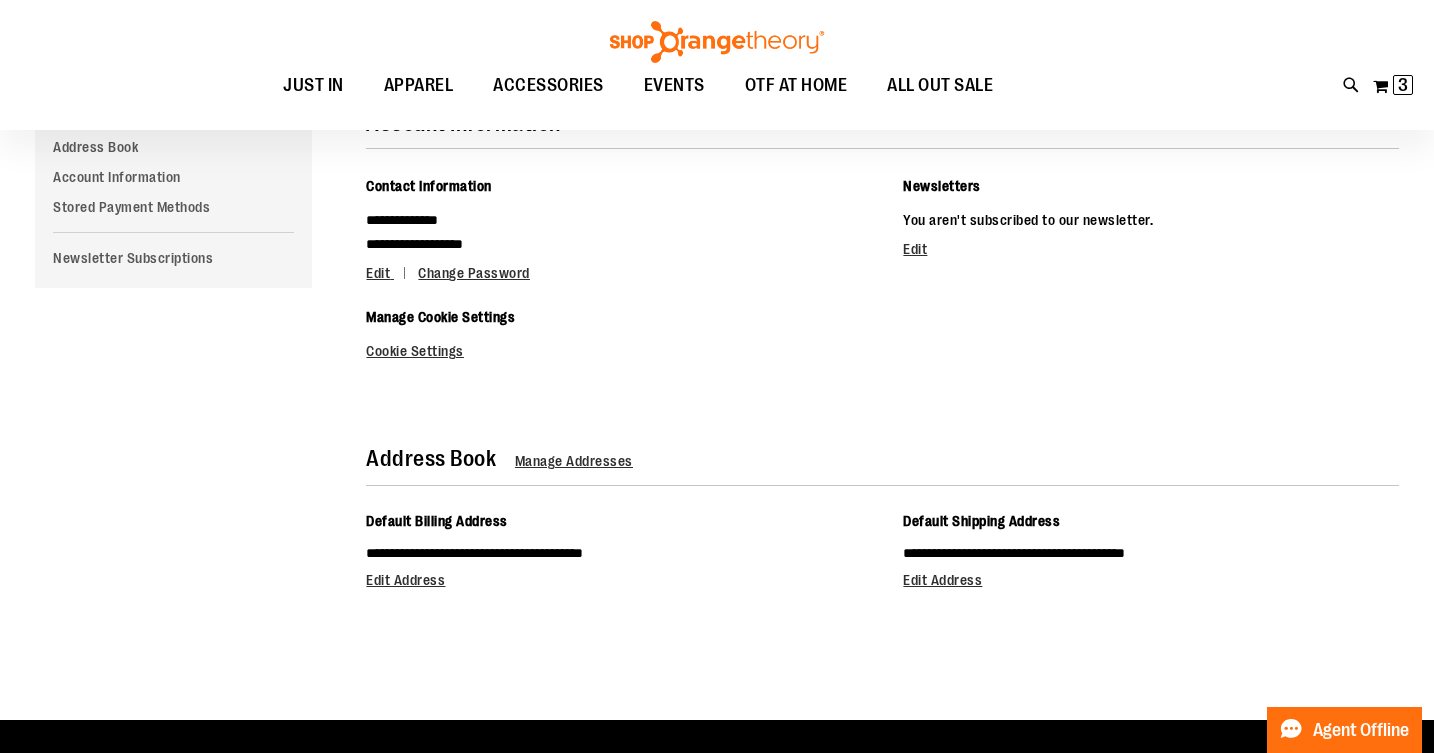 scroll, scrollTop: 247, scrollLeft: 0, axis: vertical 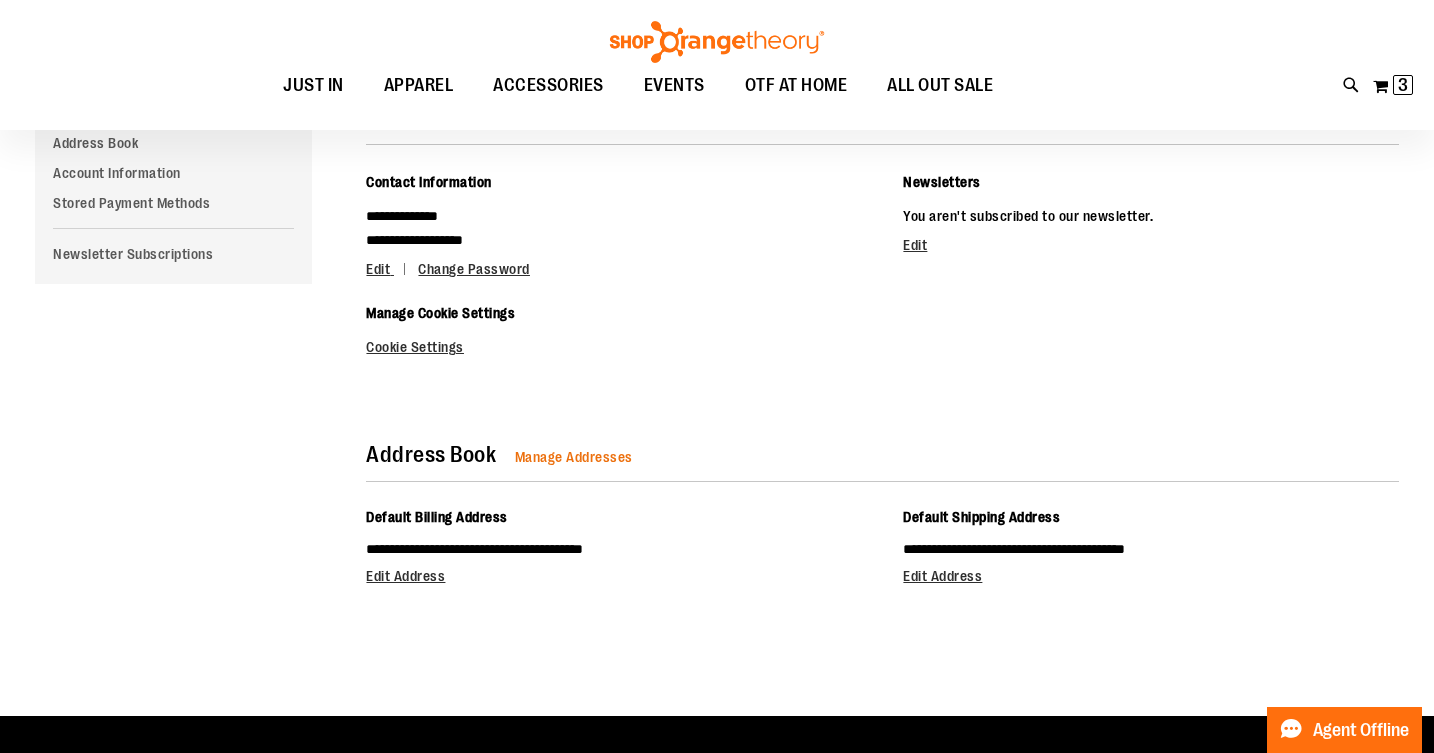 type on "**********" 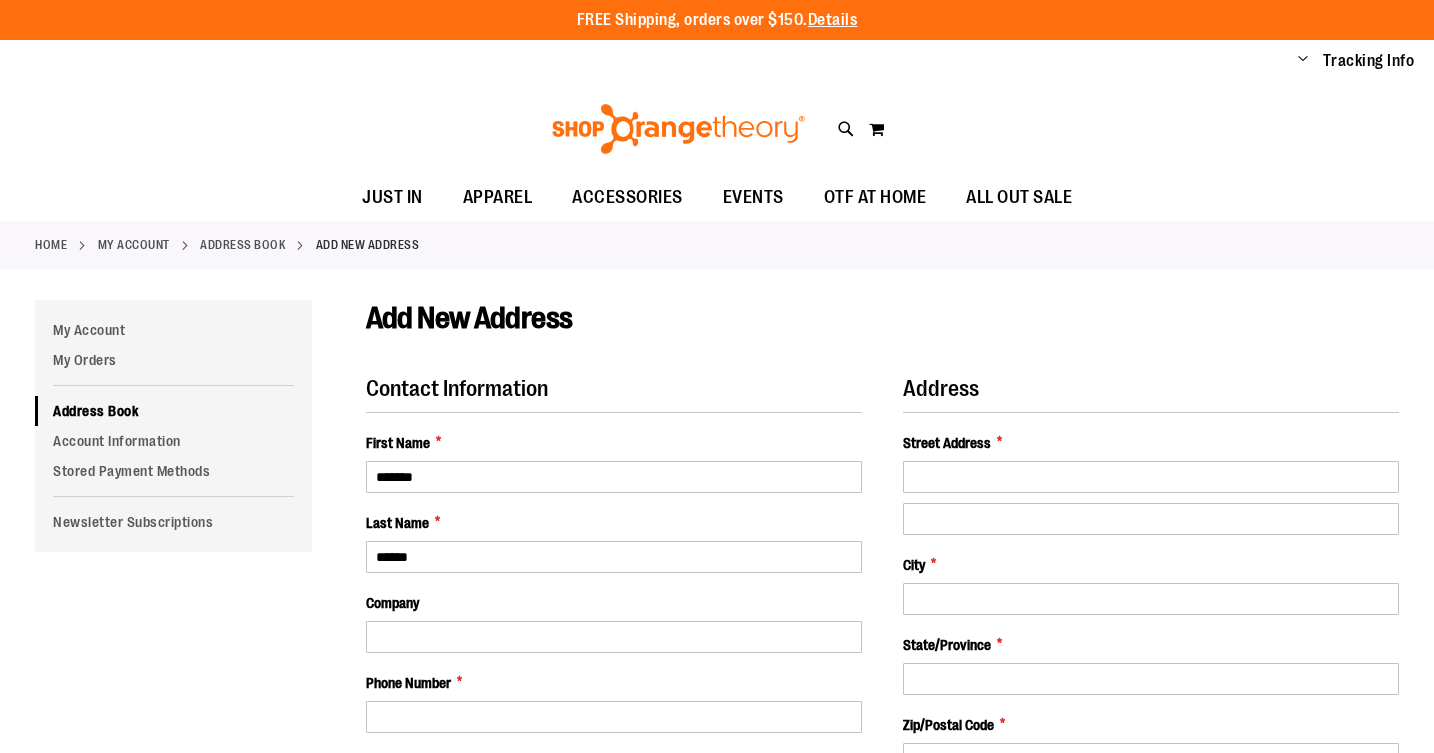 scroll, scrollTop: 0, scrollLeft: 0, axis: both 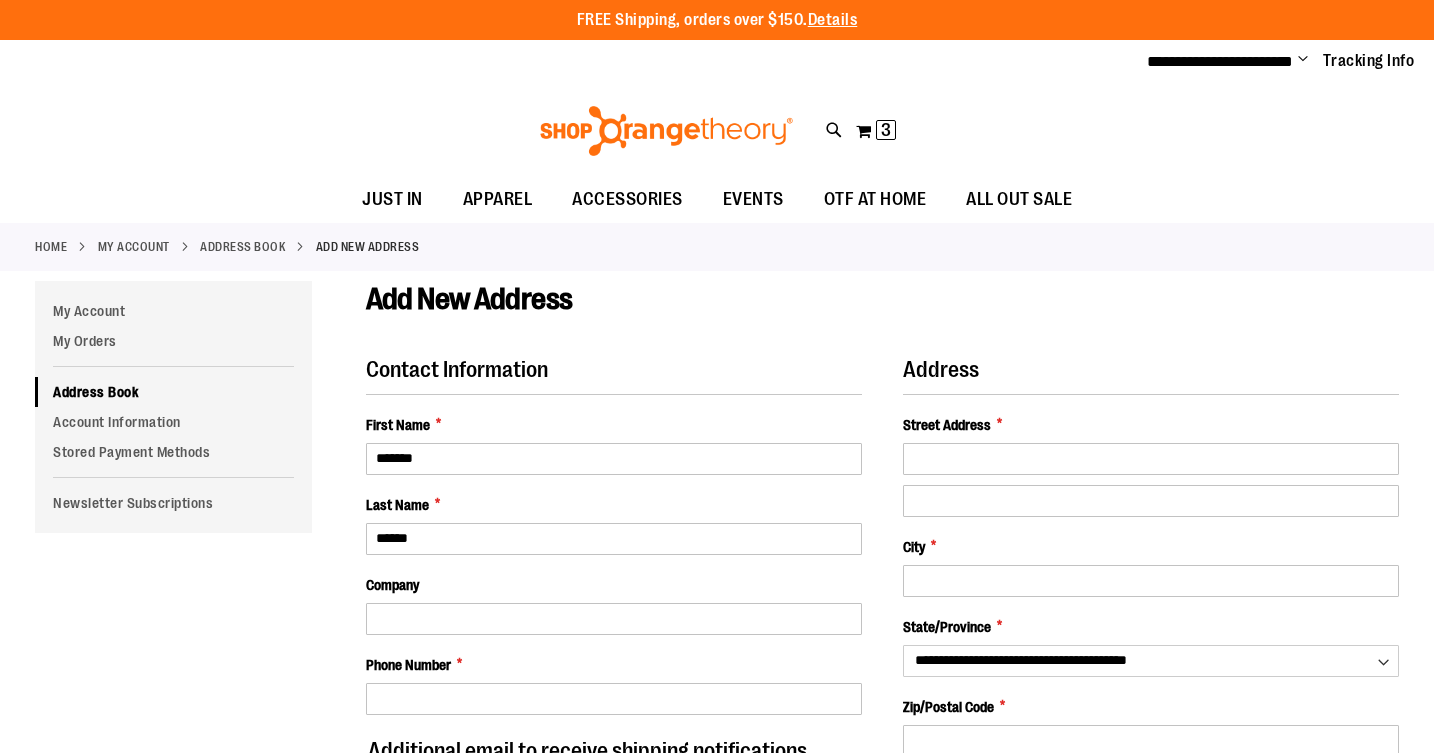 select on "**" 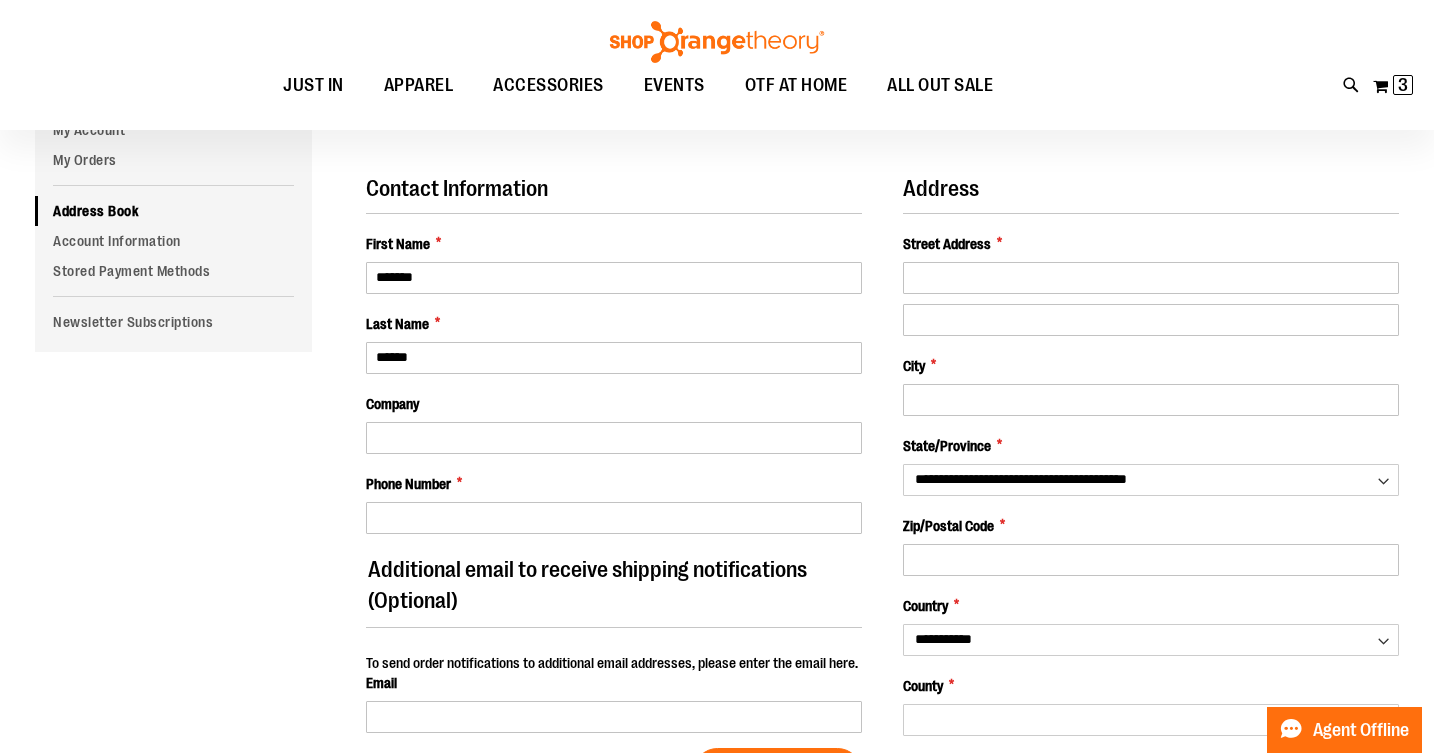 scroll, scrollTop: 184, scrollLeft: 0, axis: vertical 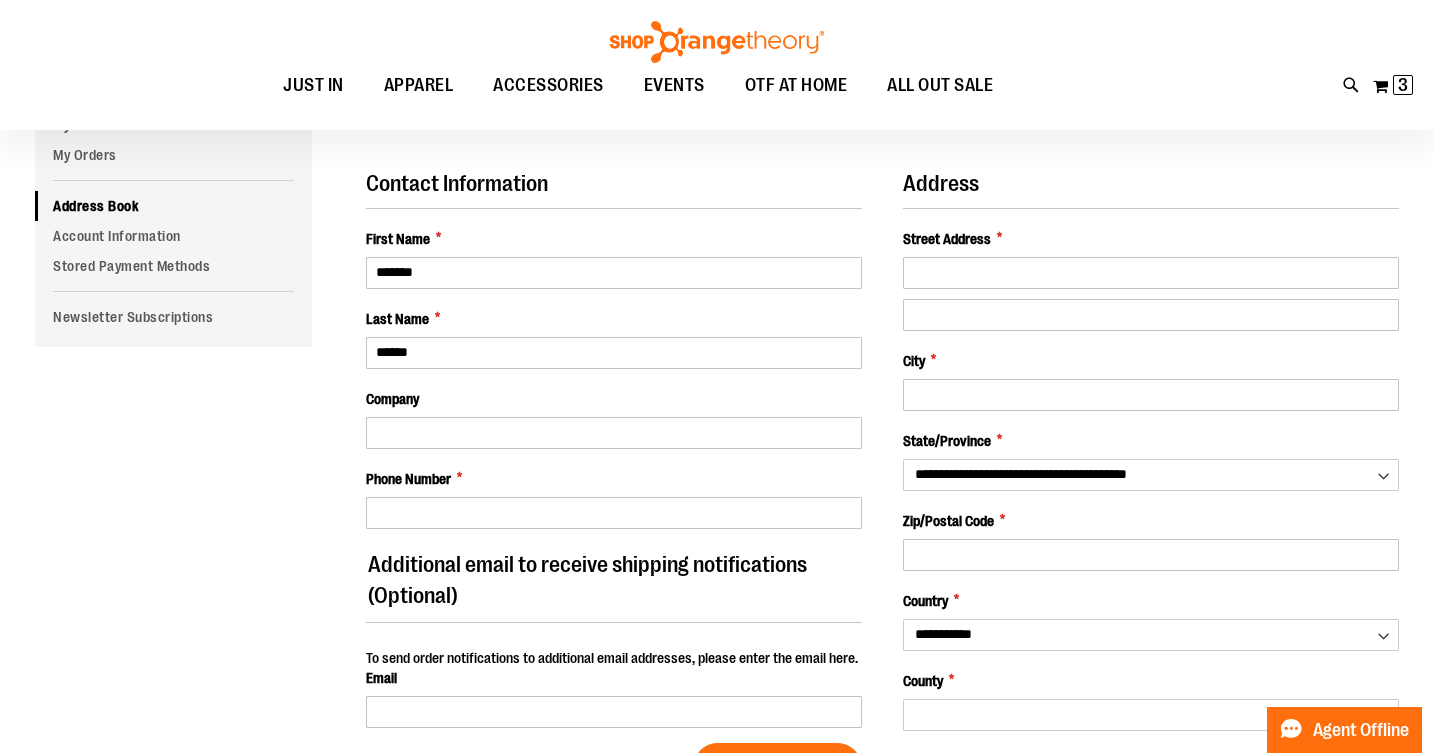type on "**********" 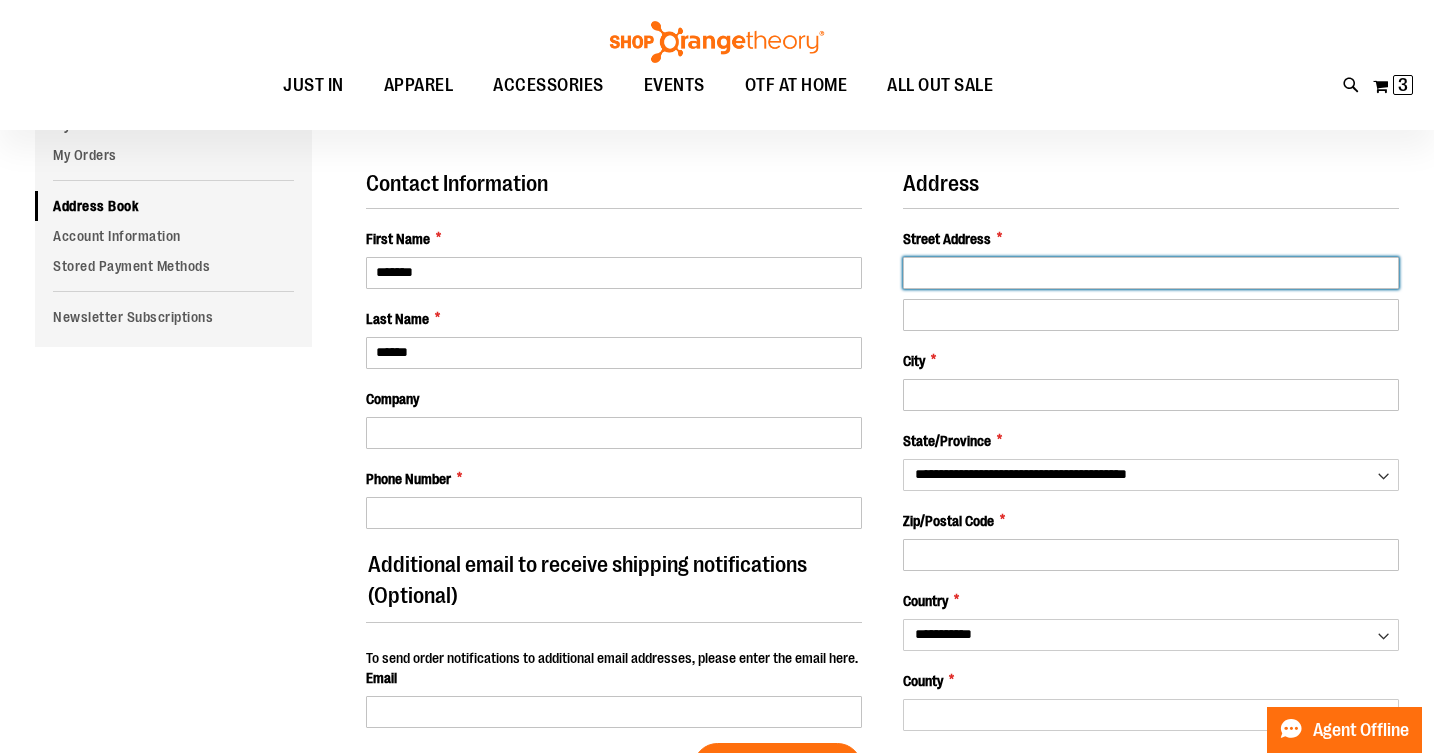 click on "Street Address
*" at bounding box center [1151, 273] 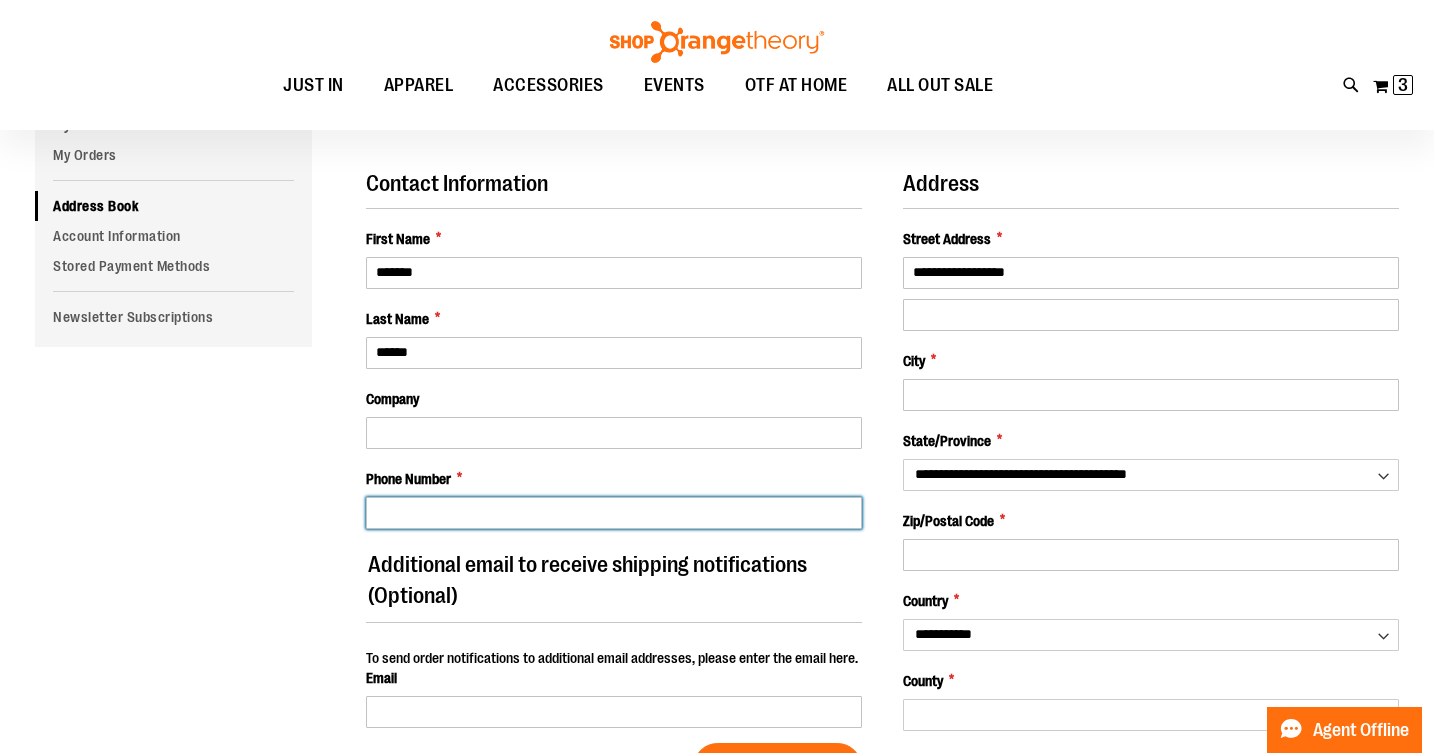 type on "**********" 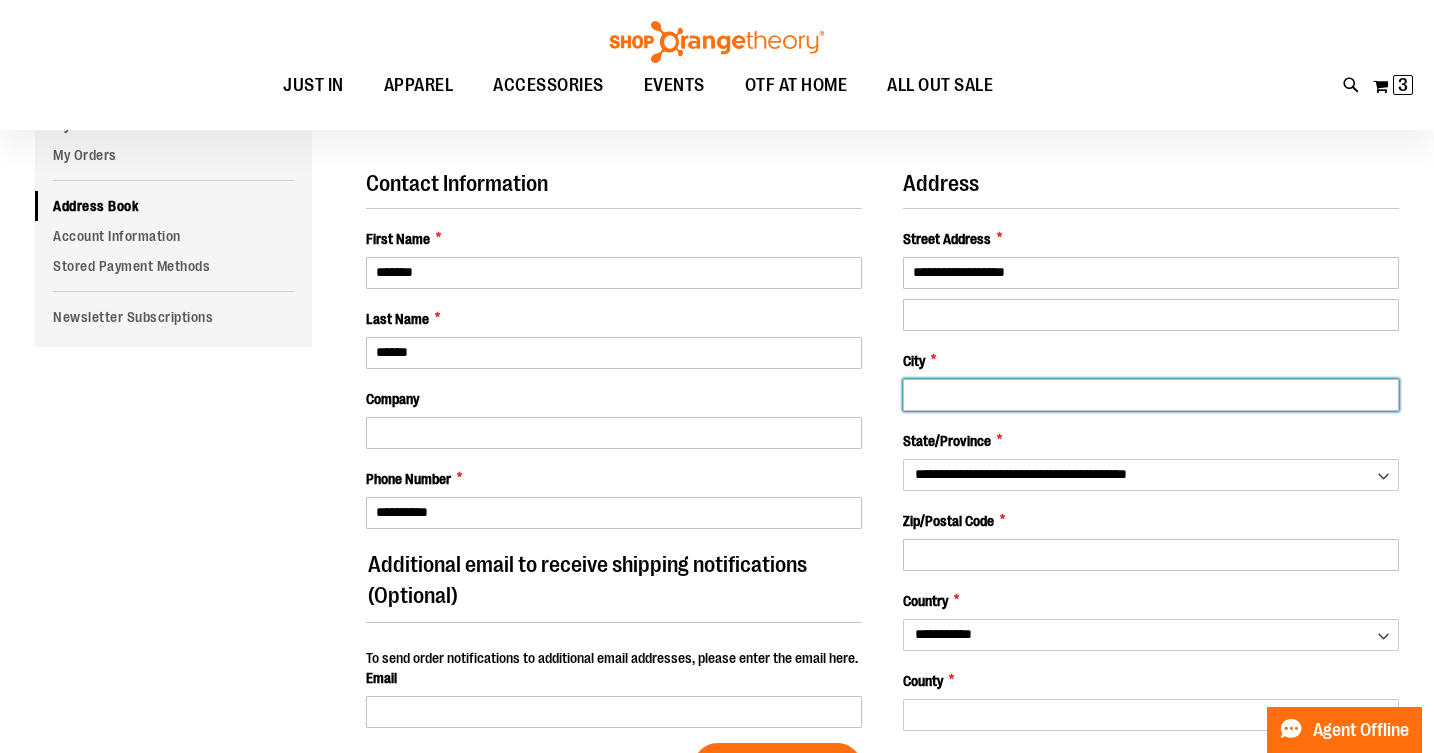 type on "*******" 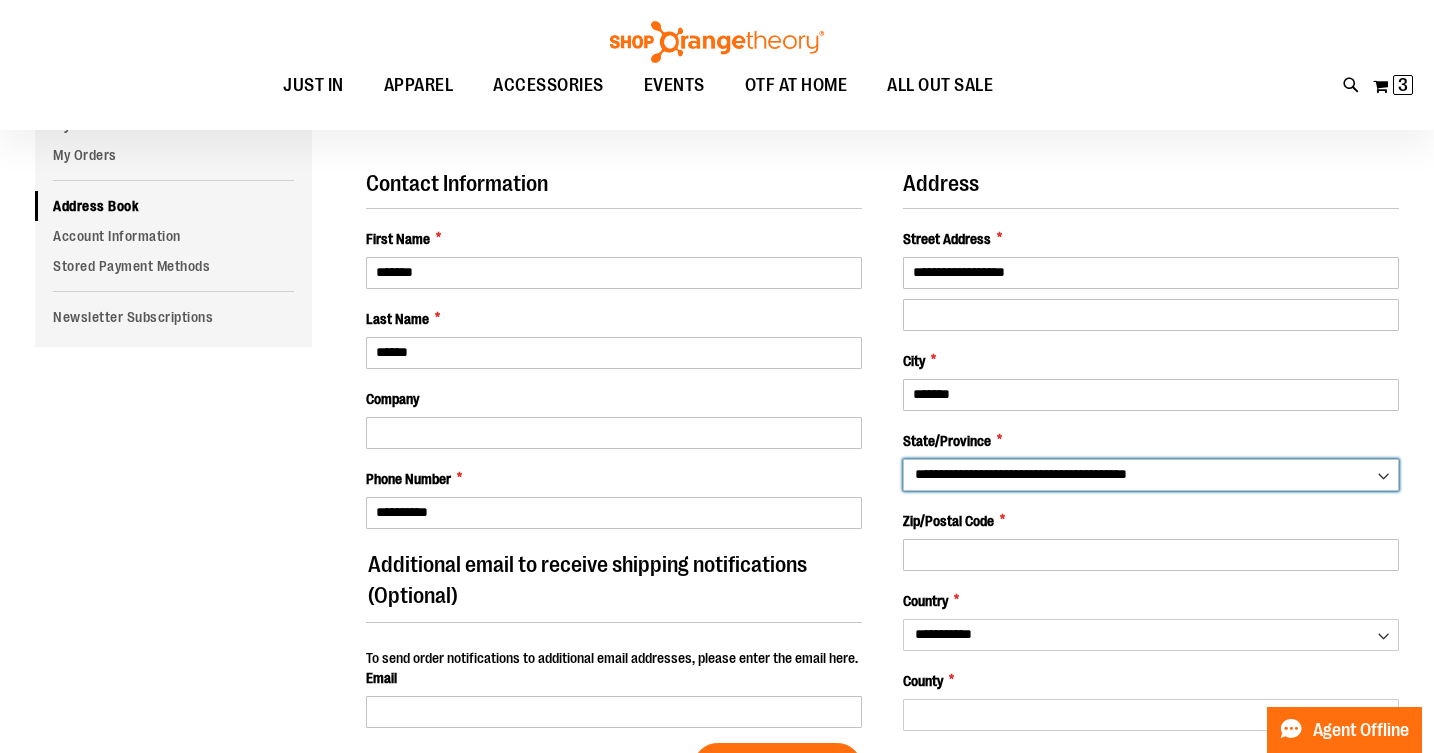 select on "**" 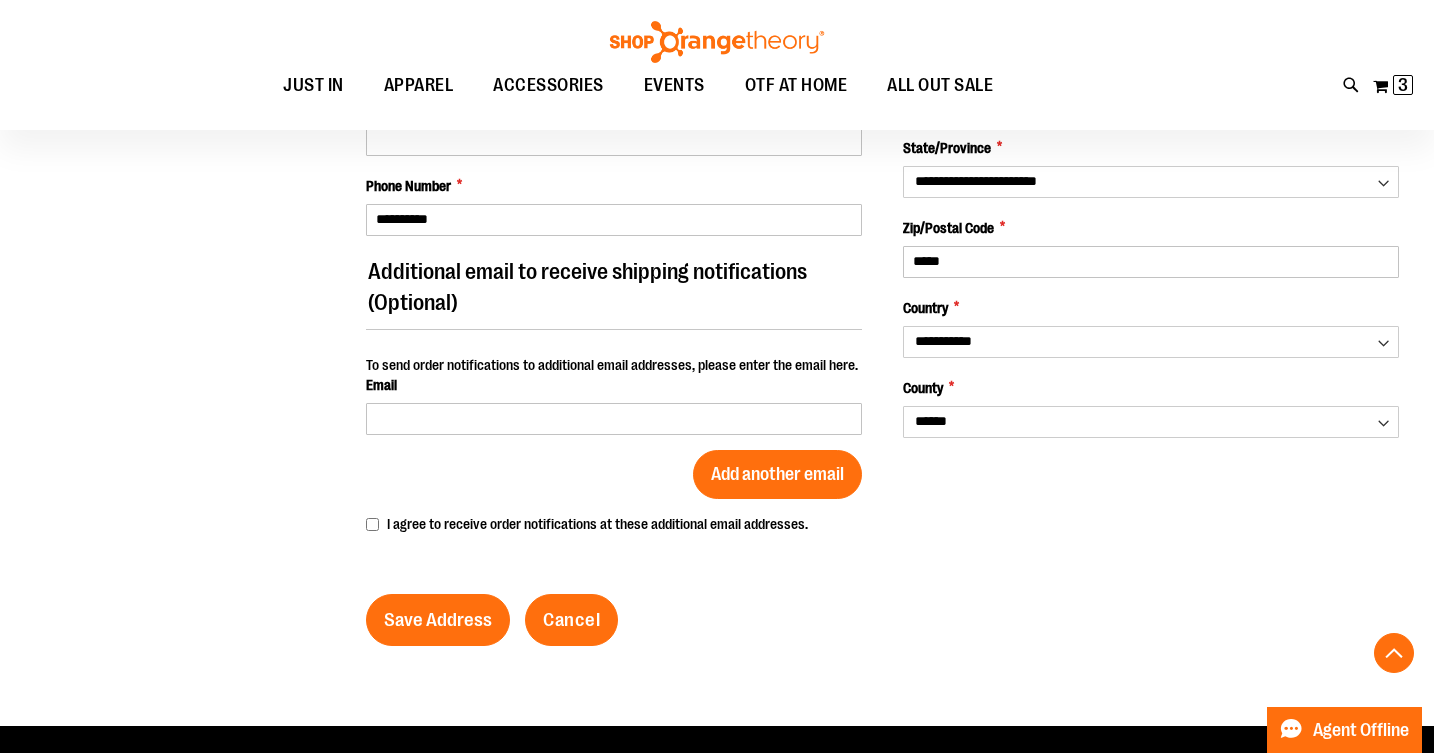 scroll, scrollTop: 482, scrollLeft: 0, axis: vertical 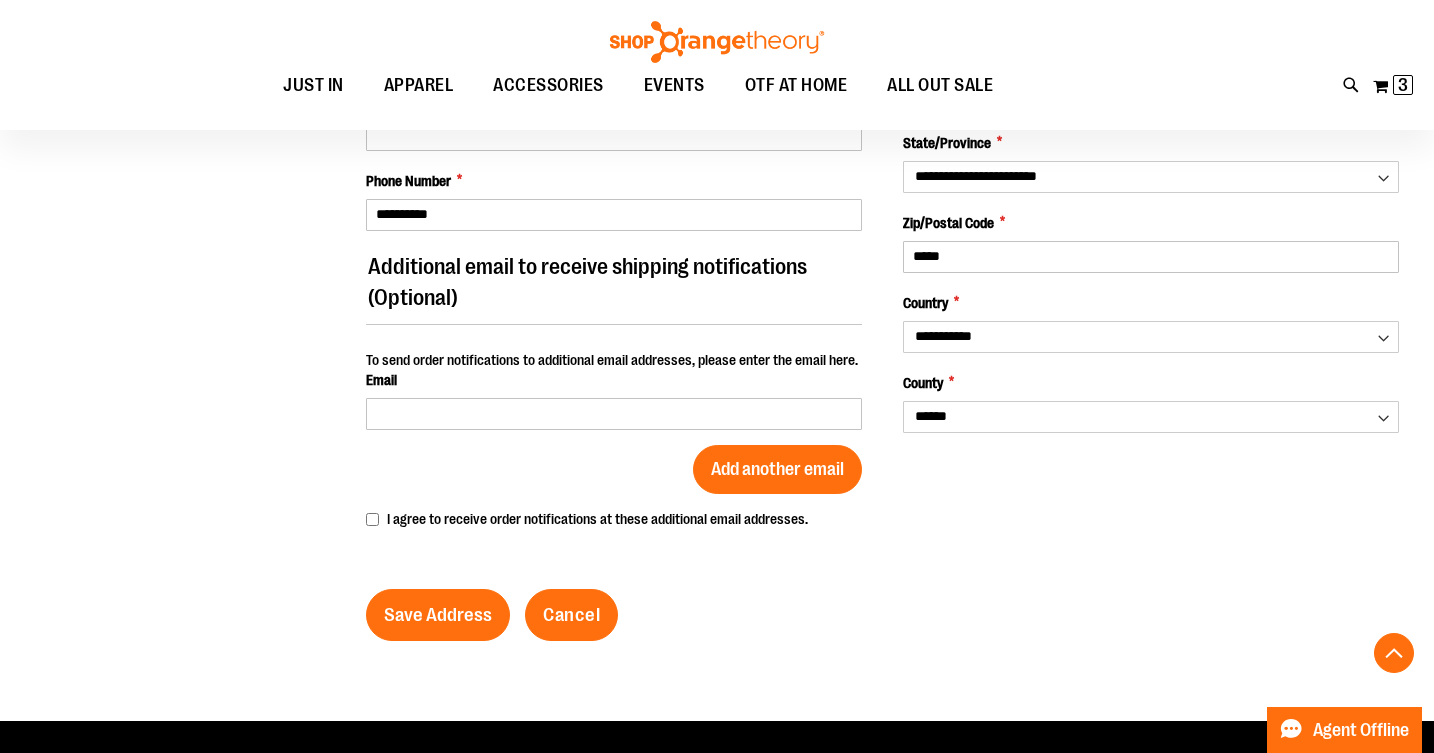 click on "I agree to receive order notifications at these additional email addresses." at bounding box center (614, 519) 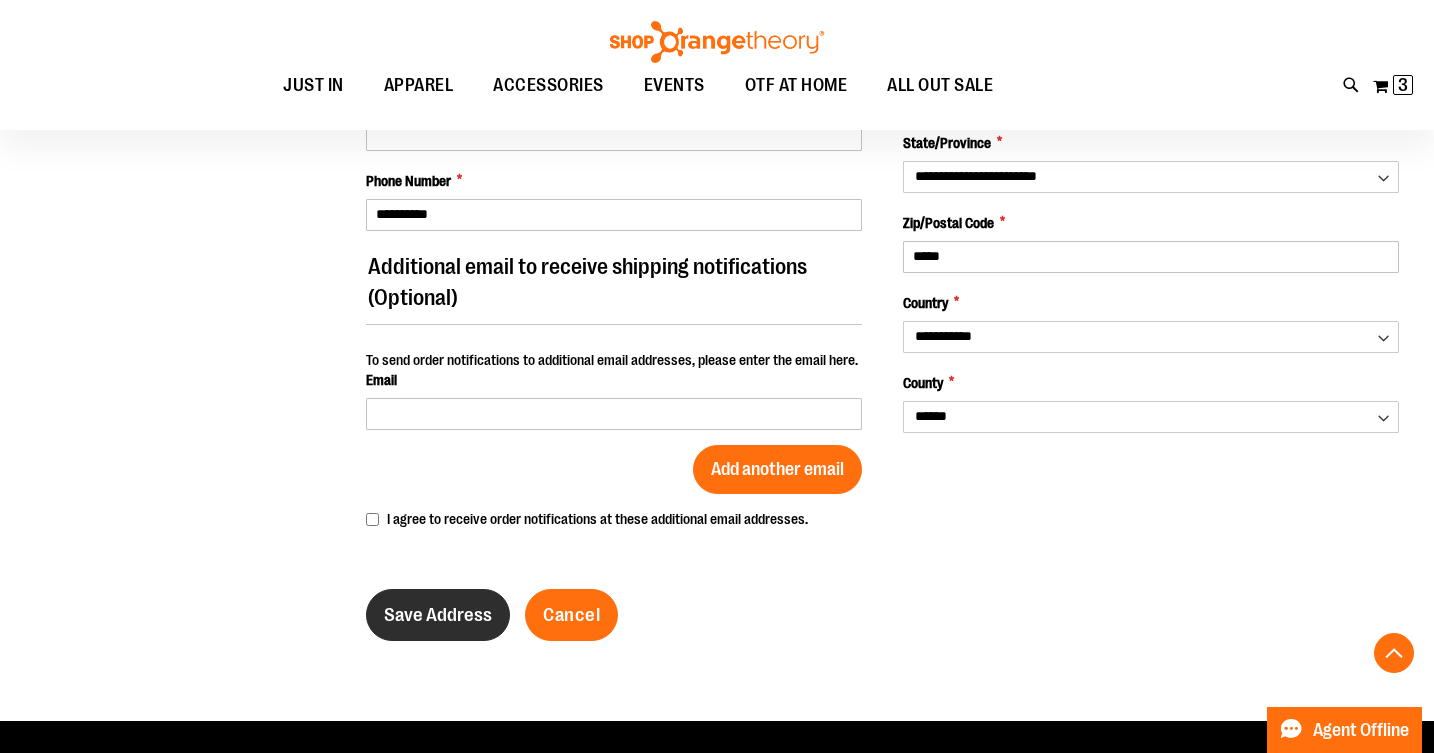click on "Save Address" at bounding box center (438, 615) 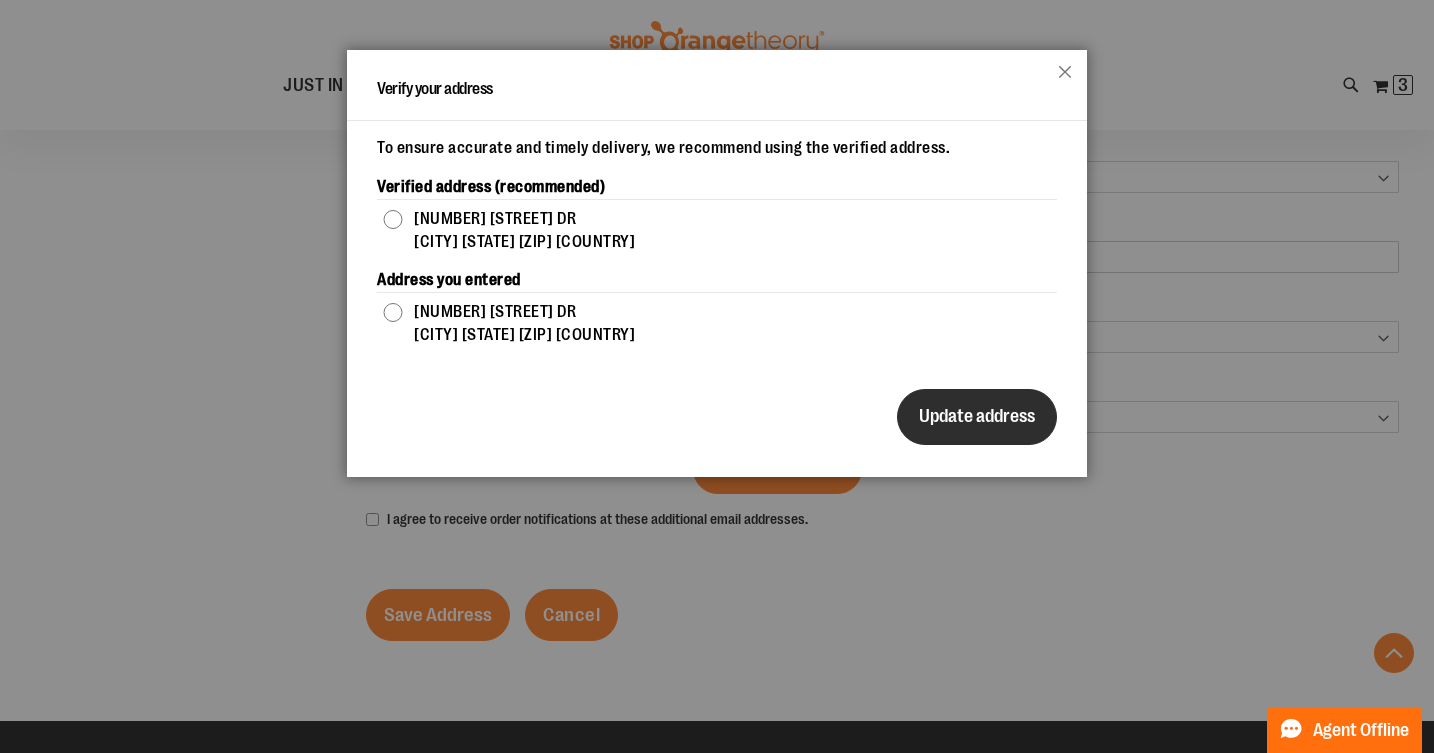 click on "Update address" at bounding box center (977, 417) 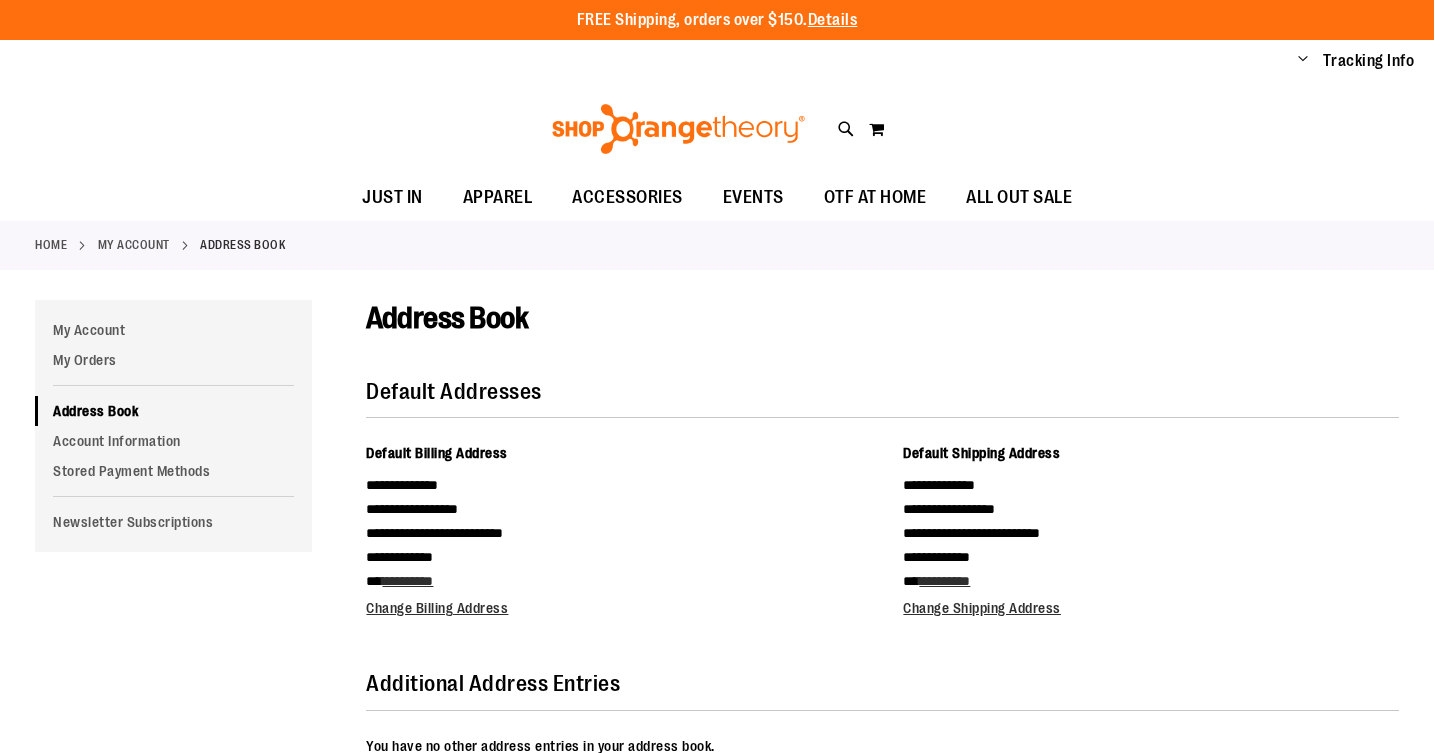 scroll, scrollTop: 0, scrollLeft: 0, axis: both 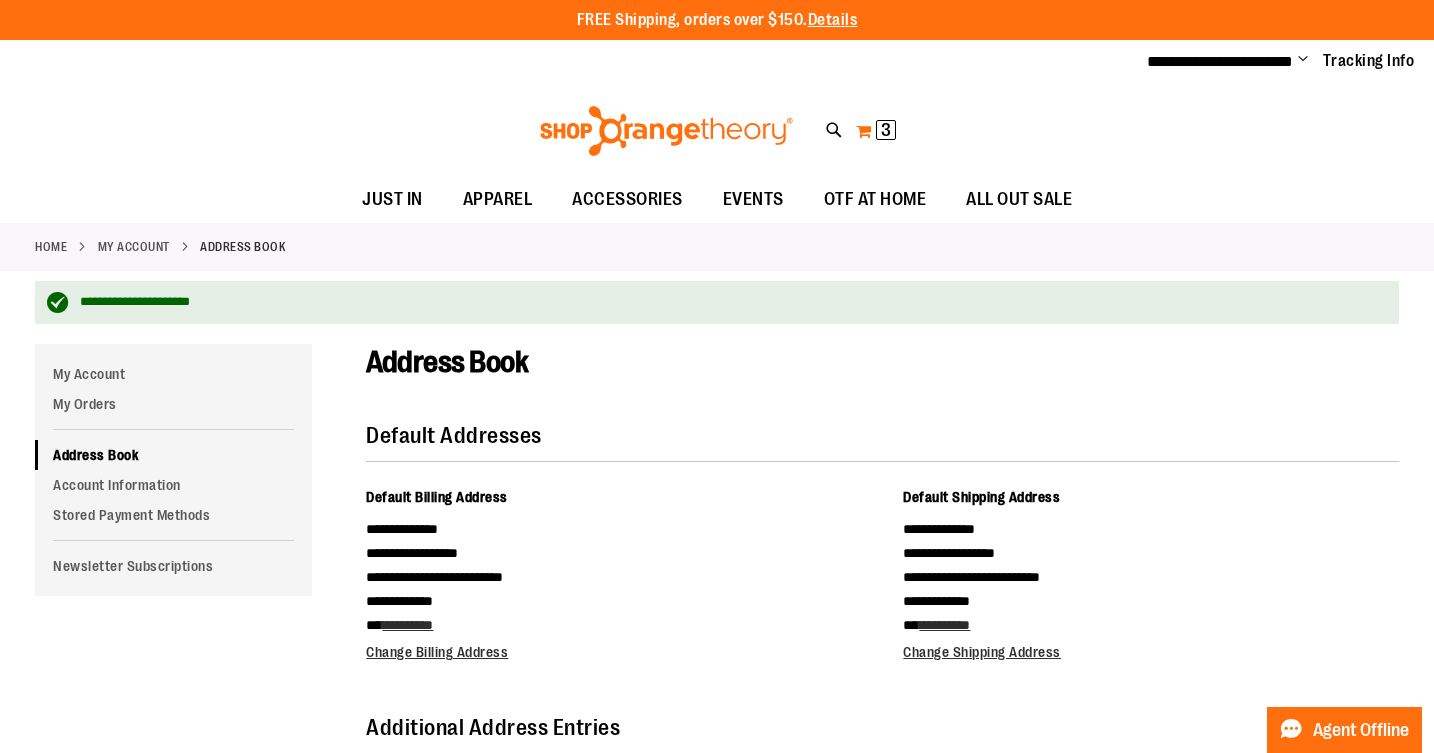type on "**********" 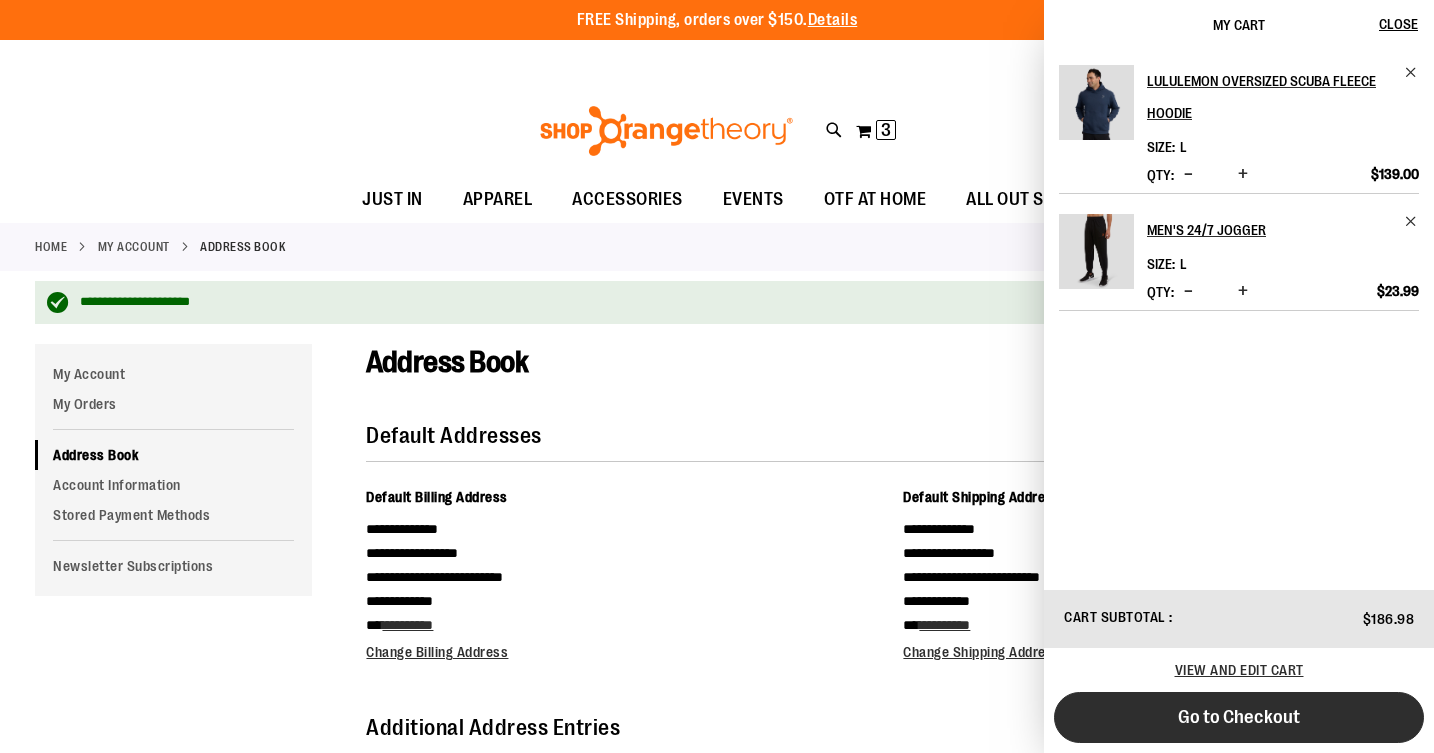 click on "Go to Checkout" at bounding box center [1239, 717] 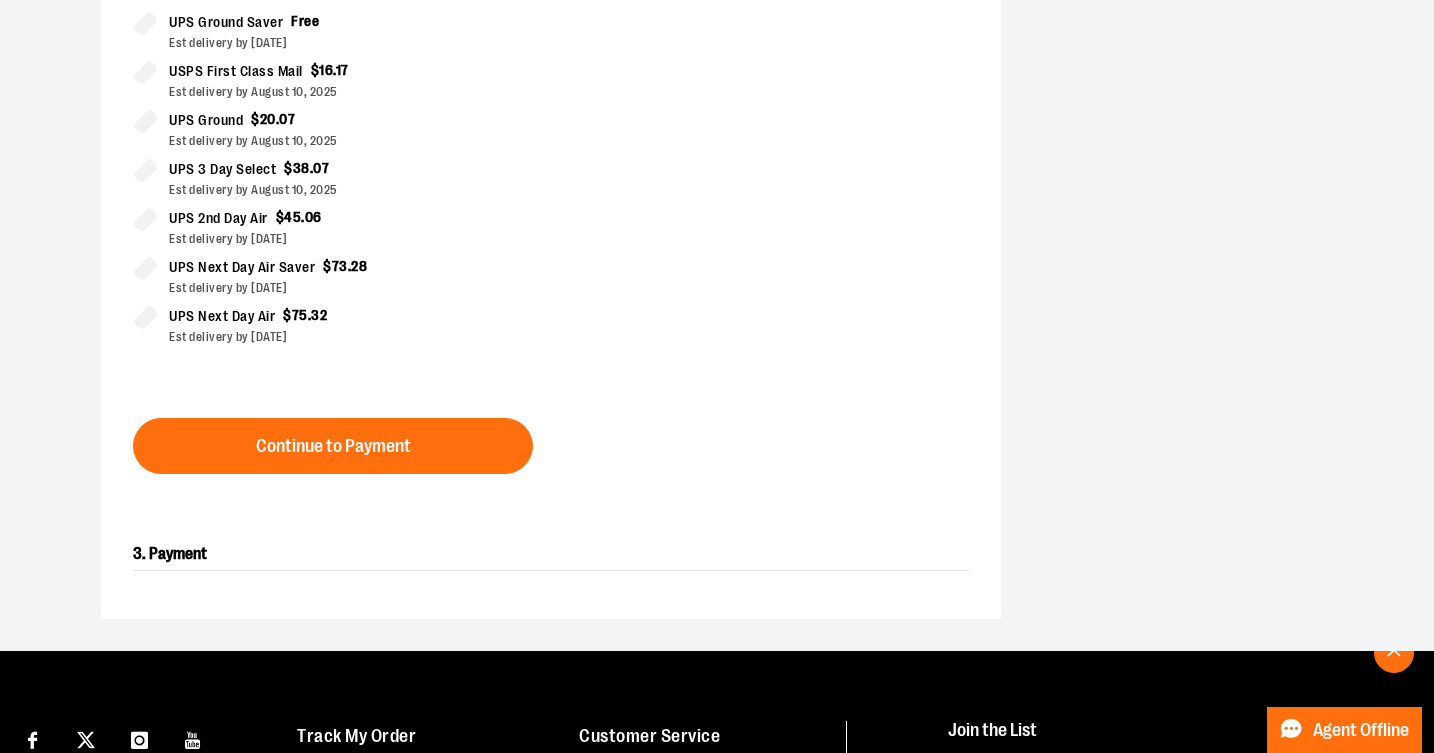 scroll, scrollTop: 596, scrollLeft: 0, axis: vertical 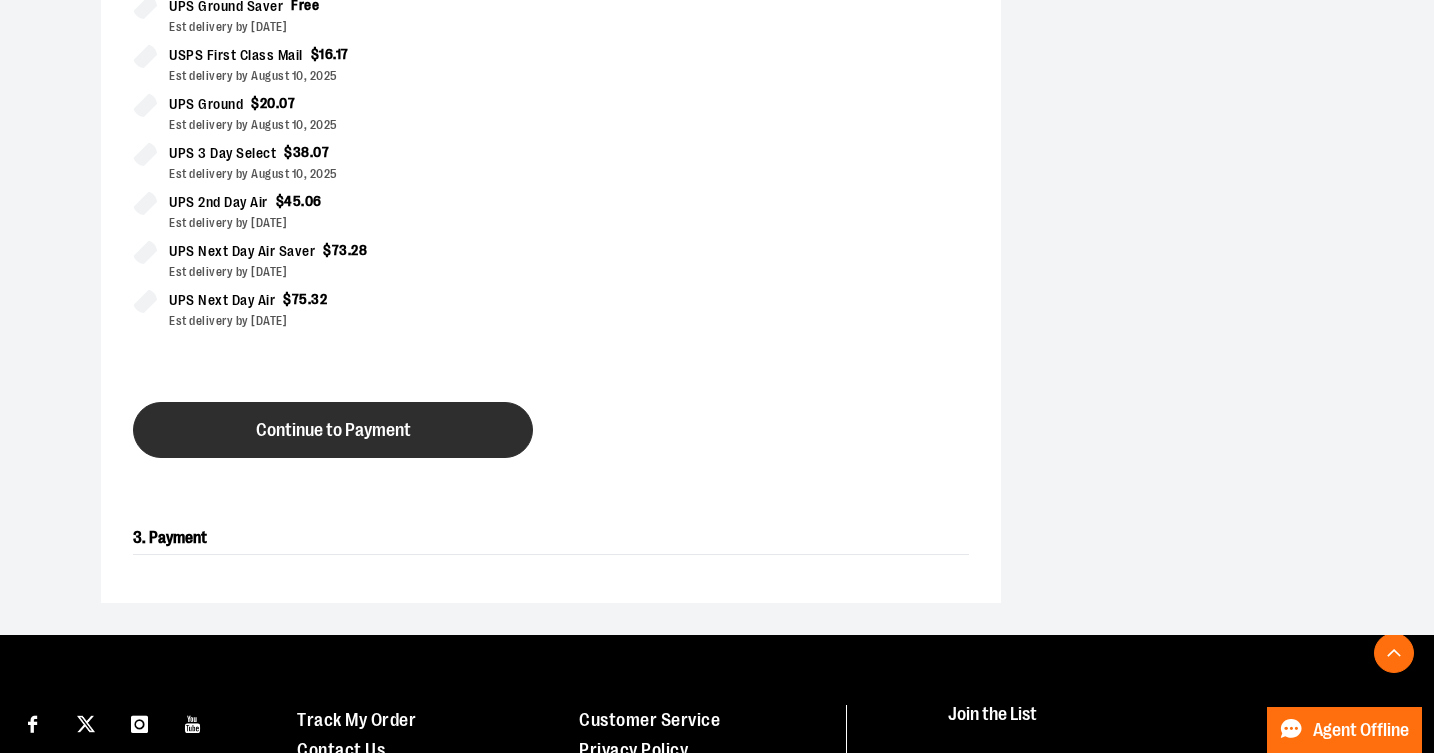 click on "Continue to Payment" at bounding box center (333, 430) 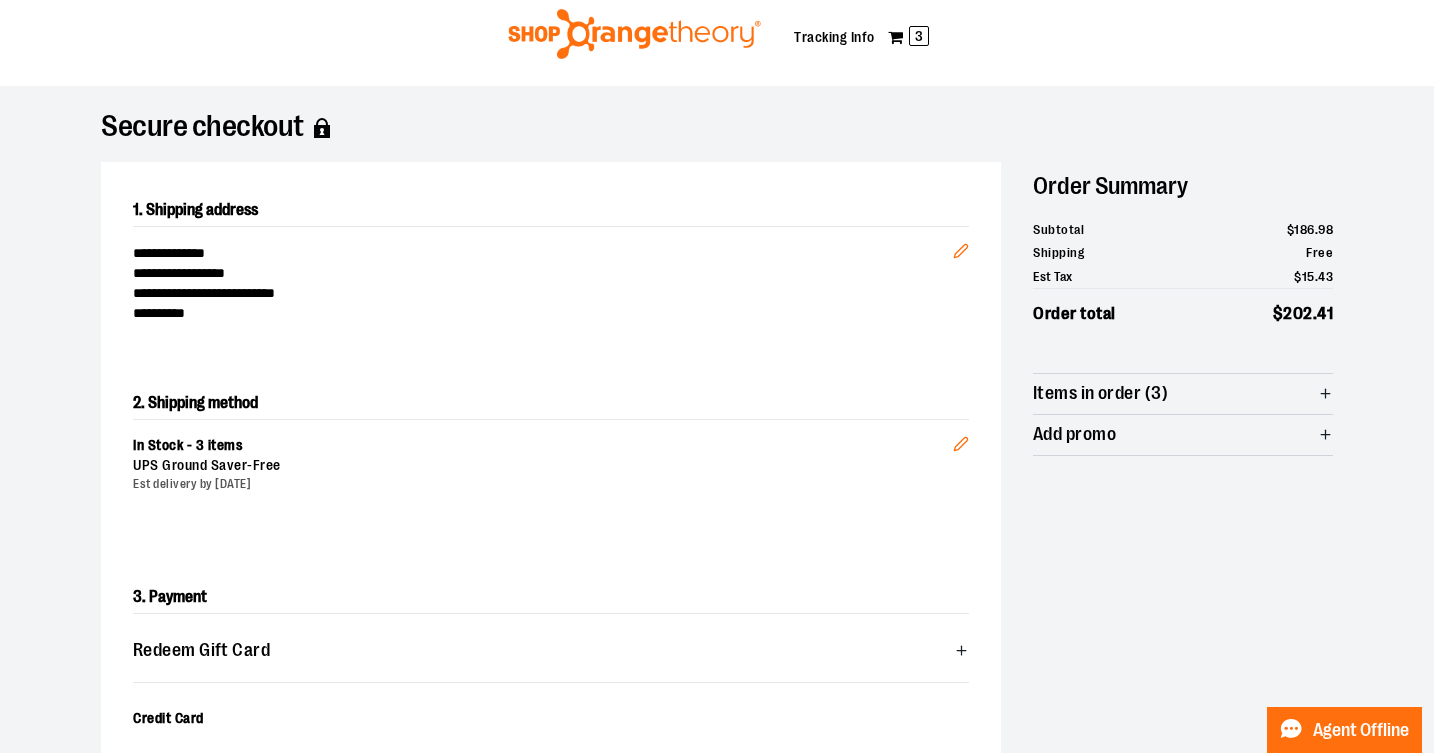 scroll, scrollTop: 0, scrollLeft: 0, axis: both 